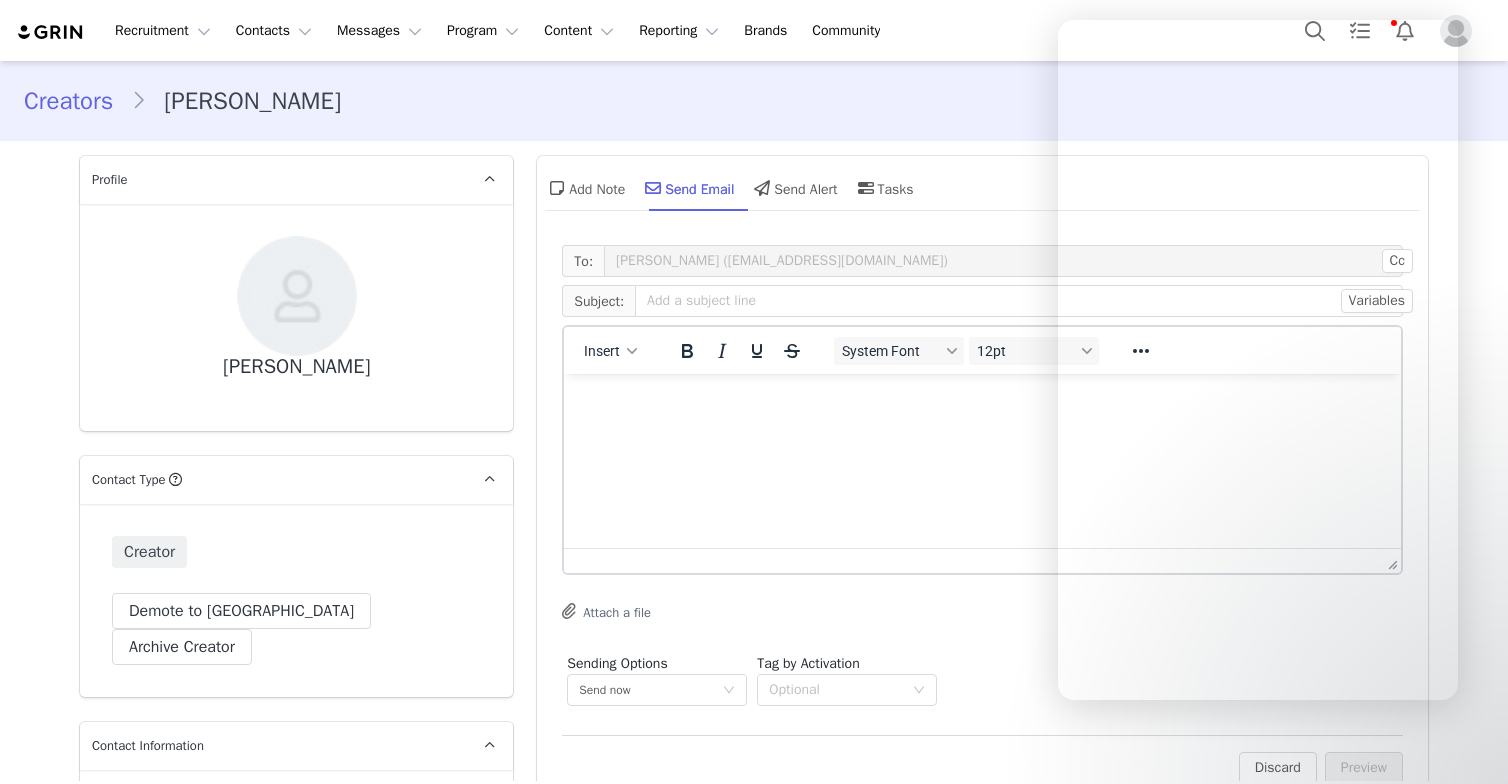 scroll, scrollTop: 0, scrollLeft: 0, axis: both 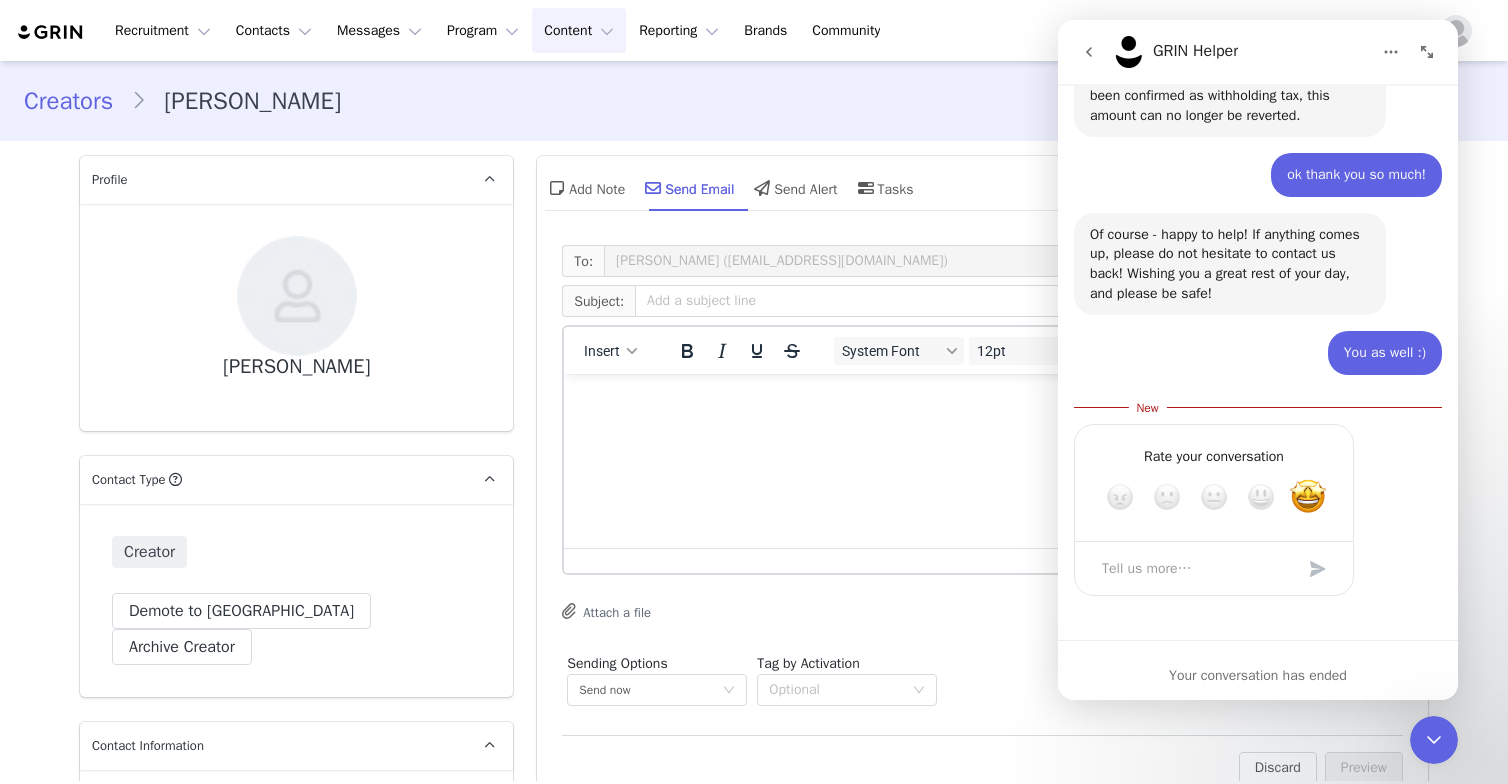 click on "Content Content" at bounding box center [579, 30] 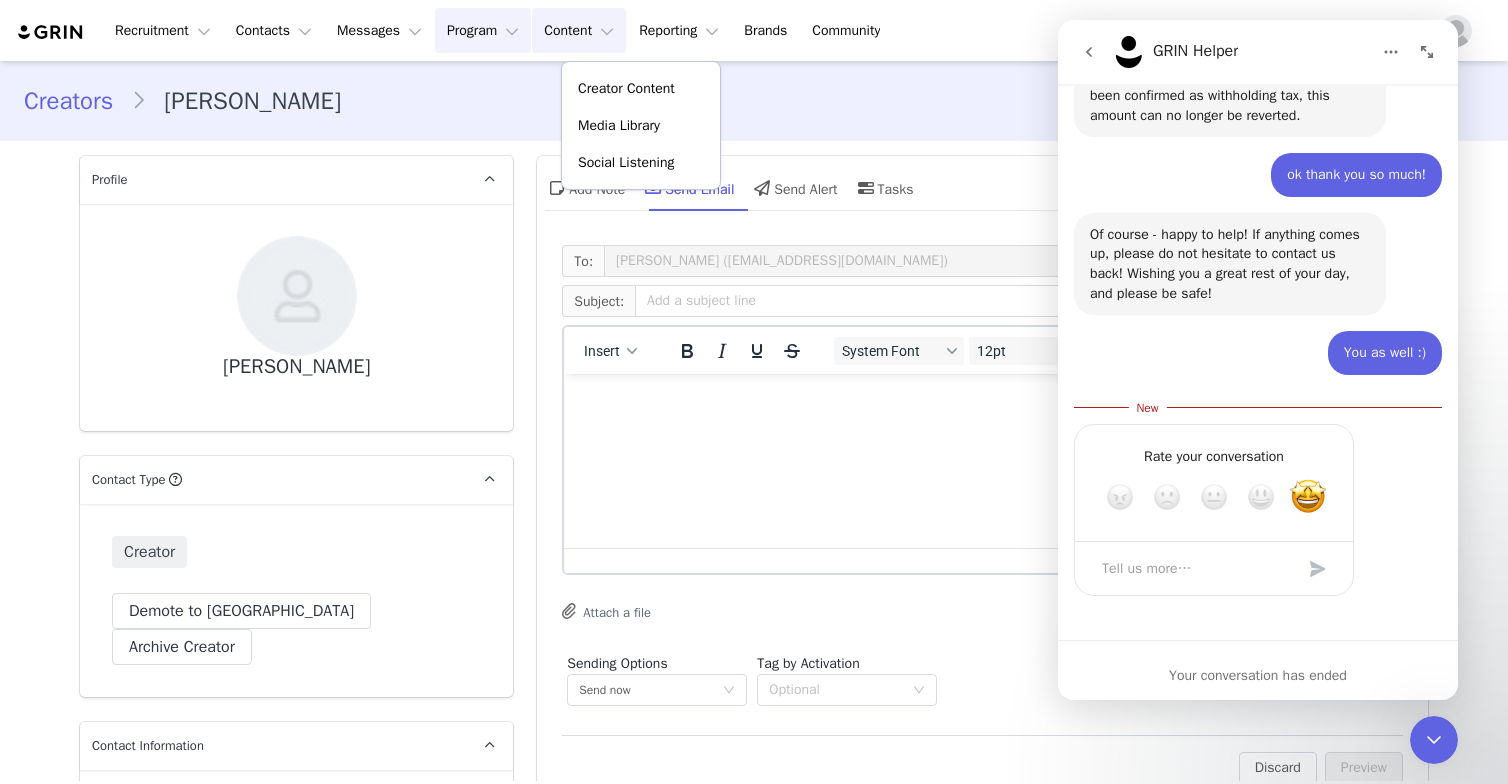 click on "Program Program" at bounding box center (483, 30) 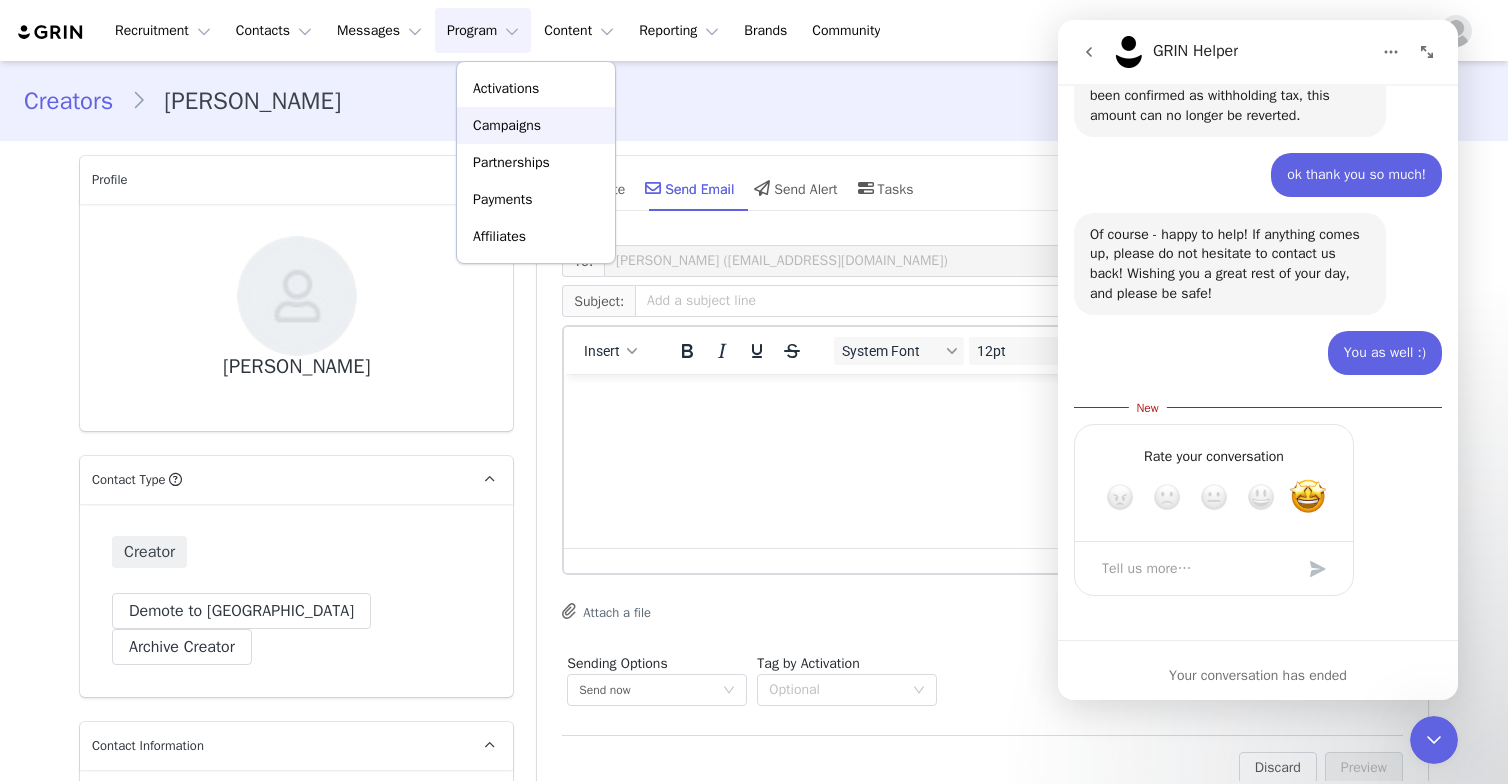click on "Campaigns" at bounding box center [507, 125] 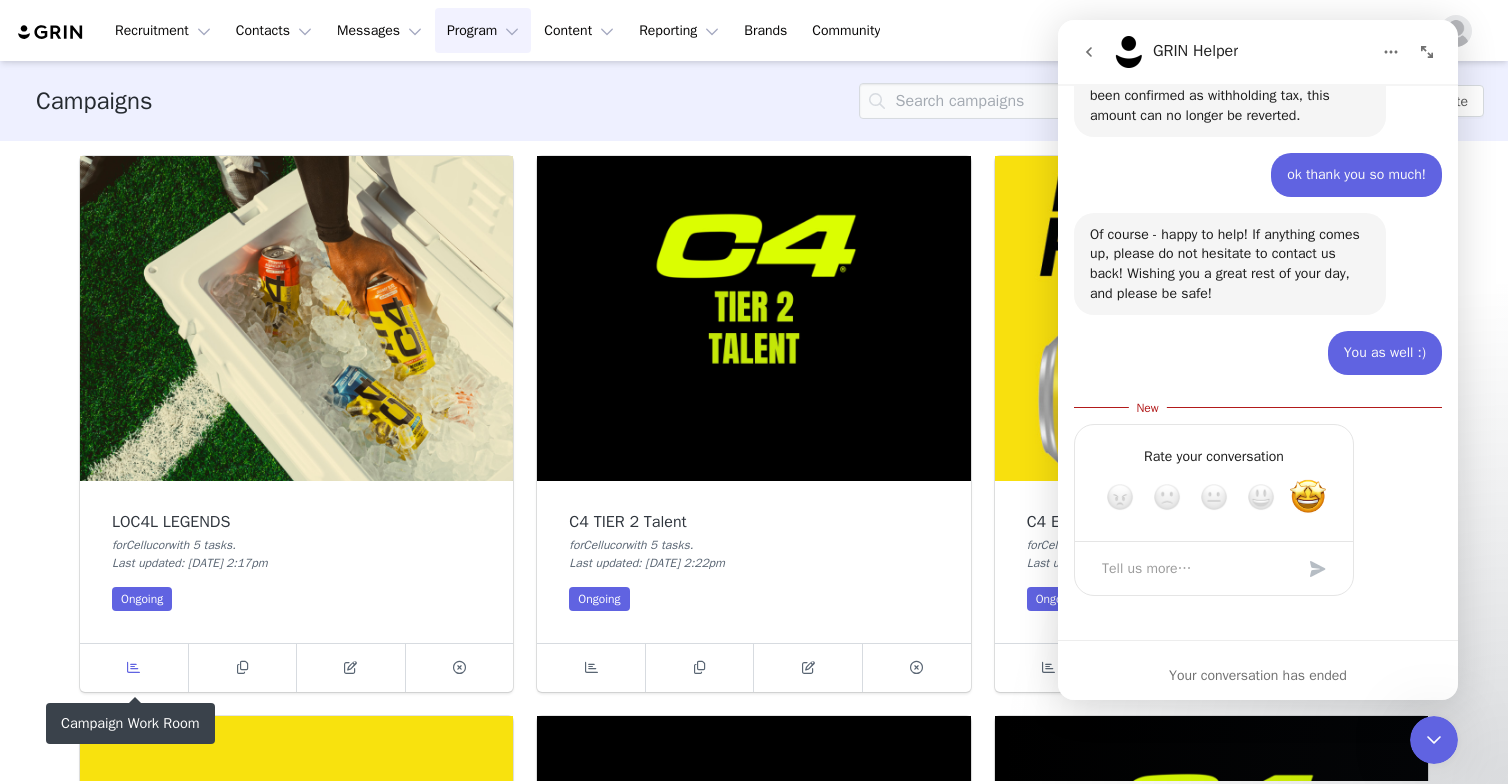 click at bounding box center [133, 667] 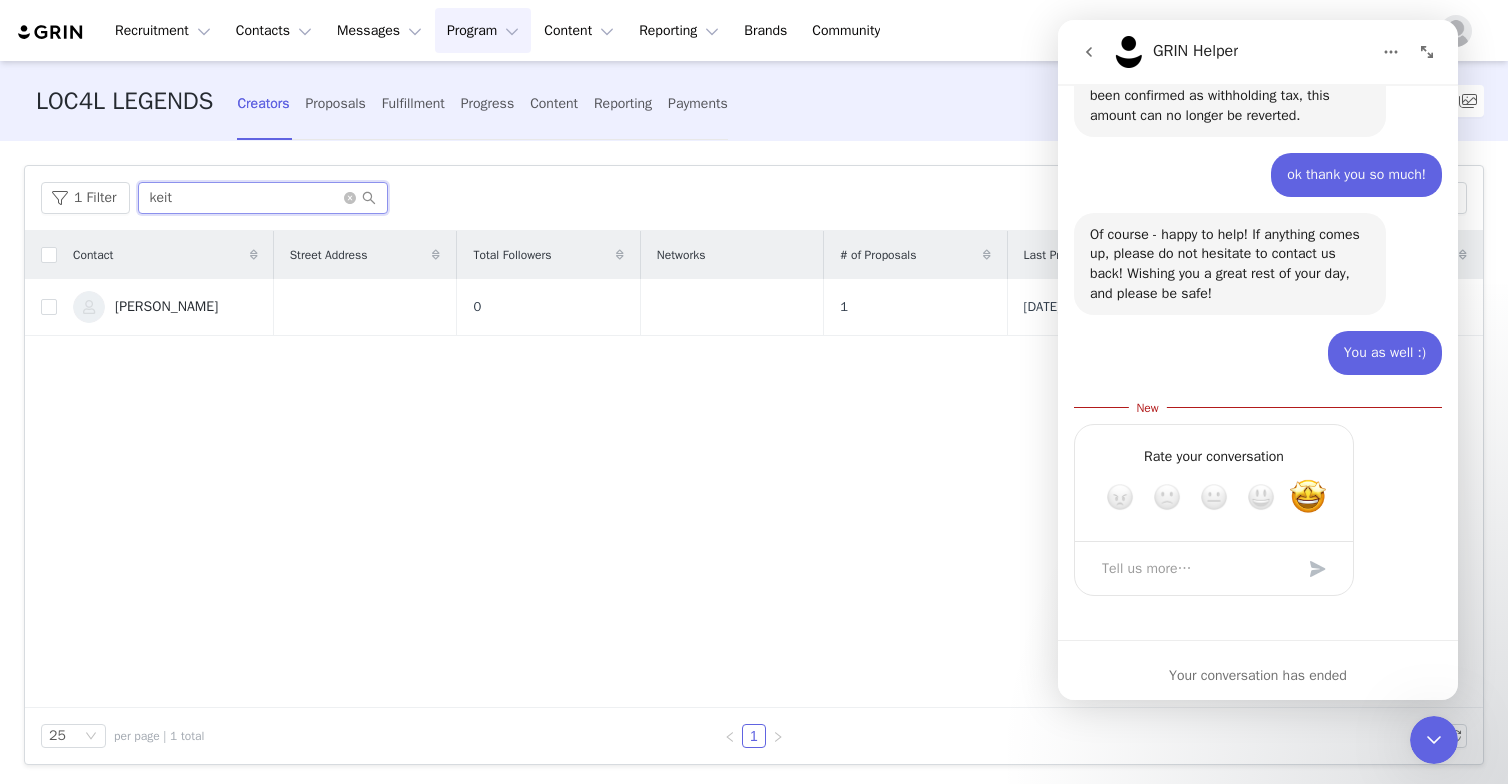 click on "keit" at bounding box center (263, 198) 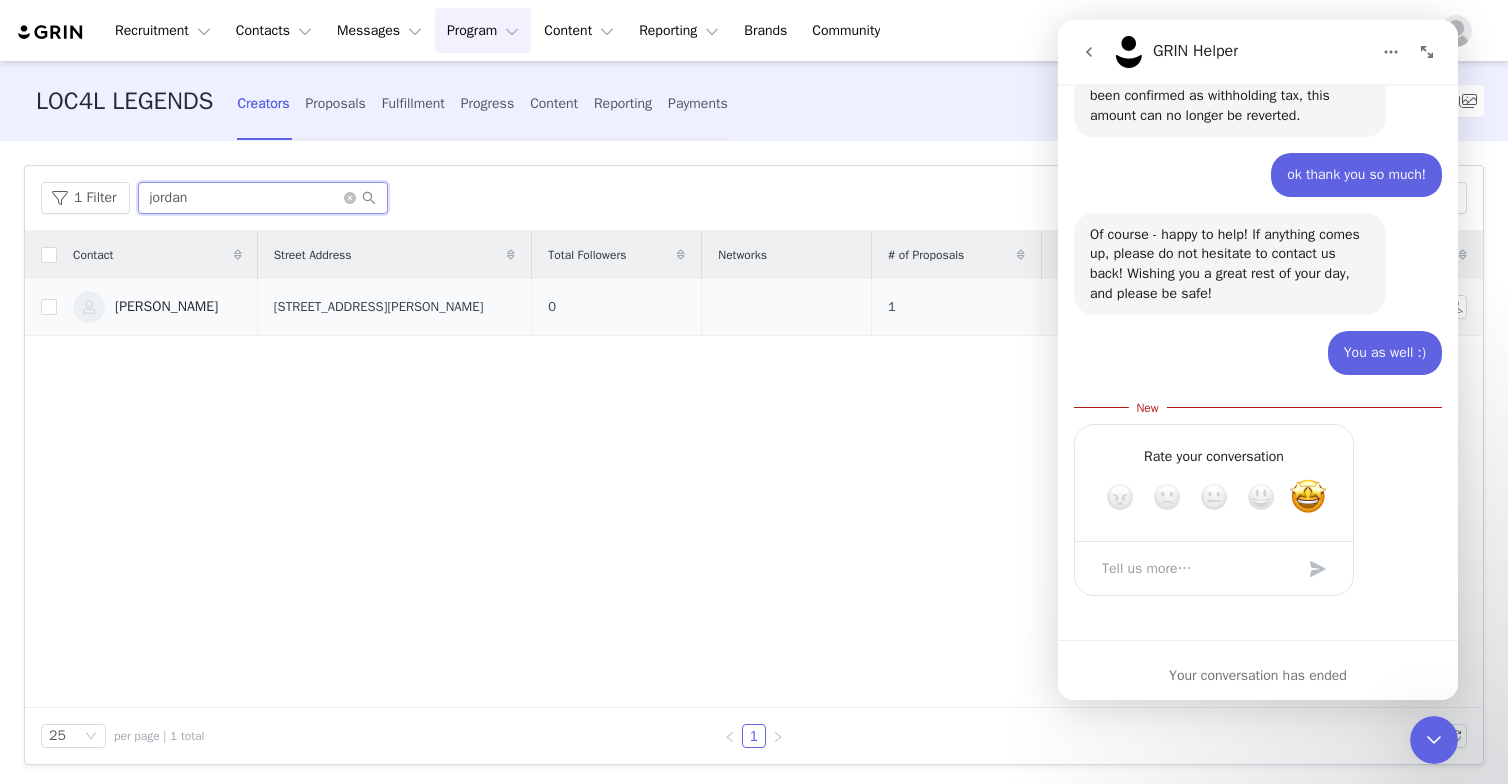 type on "jordan" 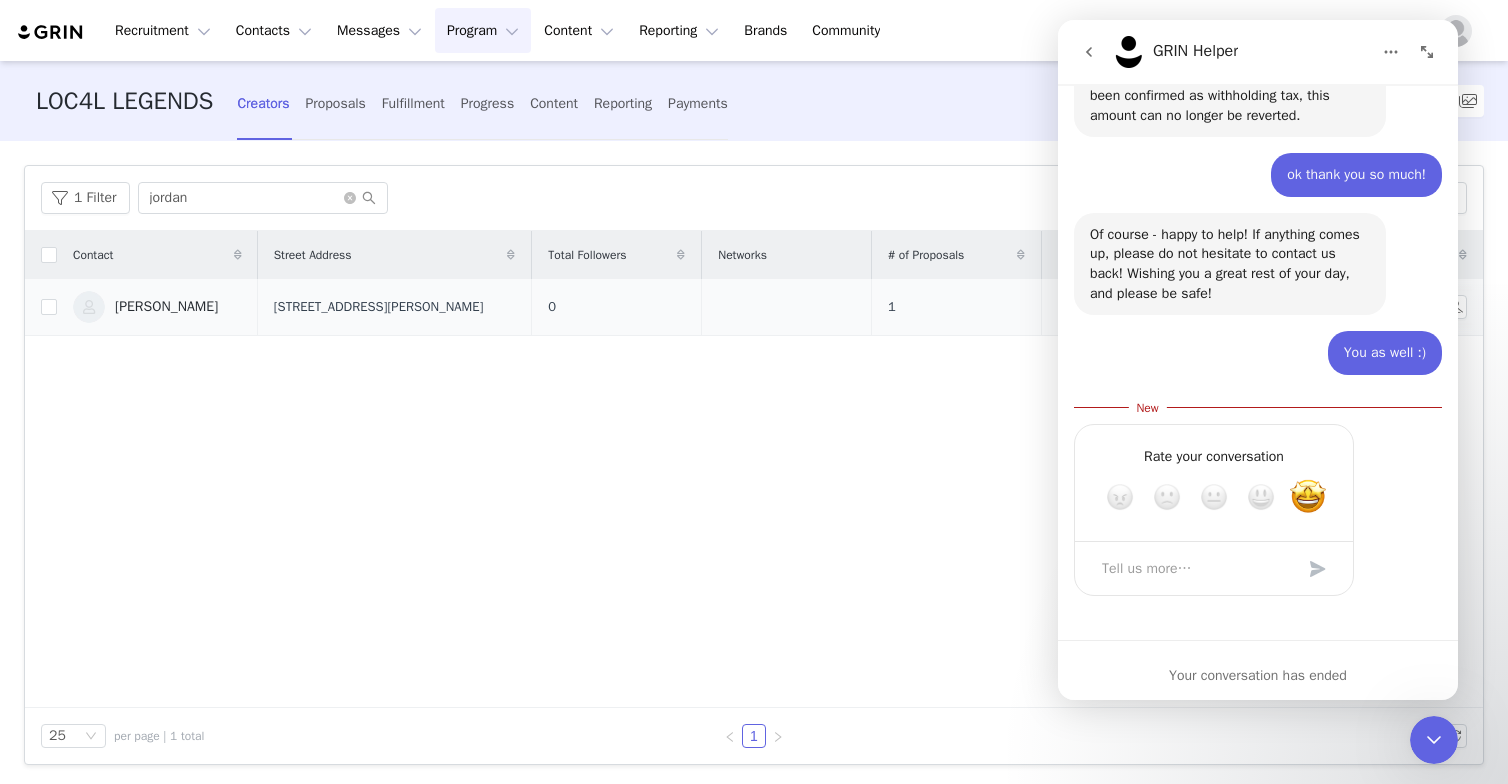 click on "[PERSON_NAME]" at bounding box center (157, 307) 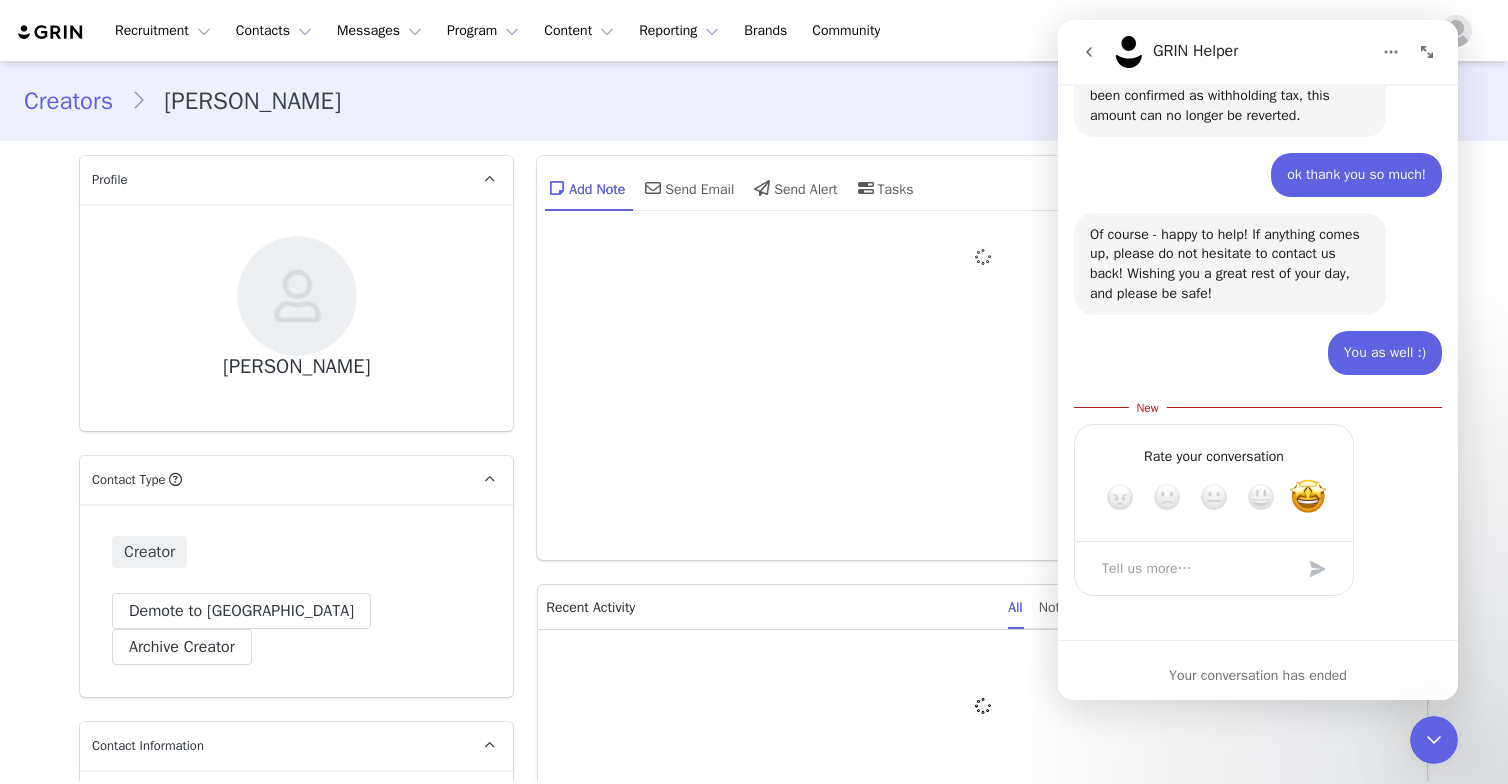 type on "+1 ([GEOGRAPHIC_DATA])" 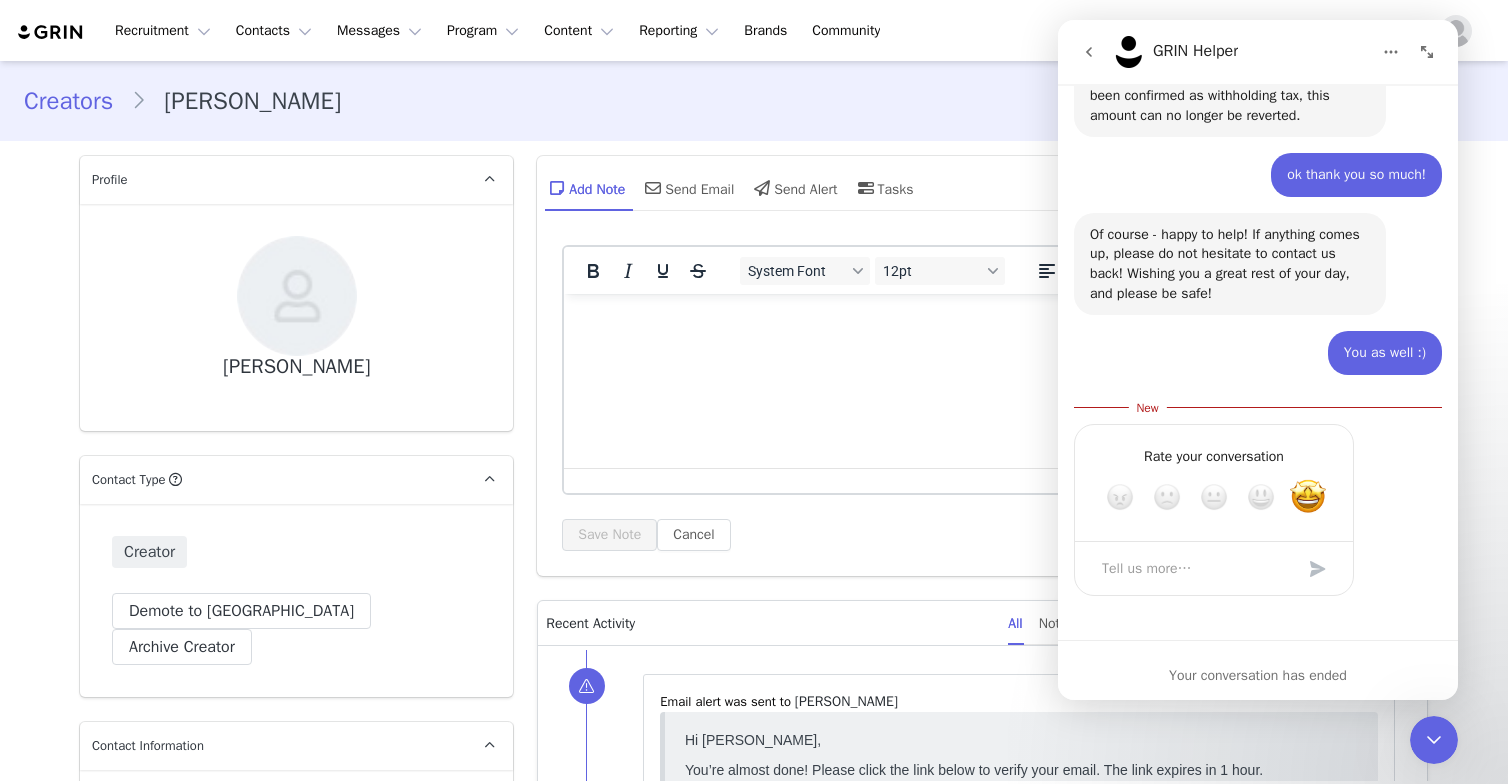 scroll, scrollTop: 0, scrollLeft: 0, axis: both 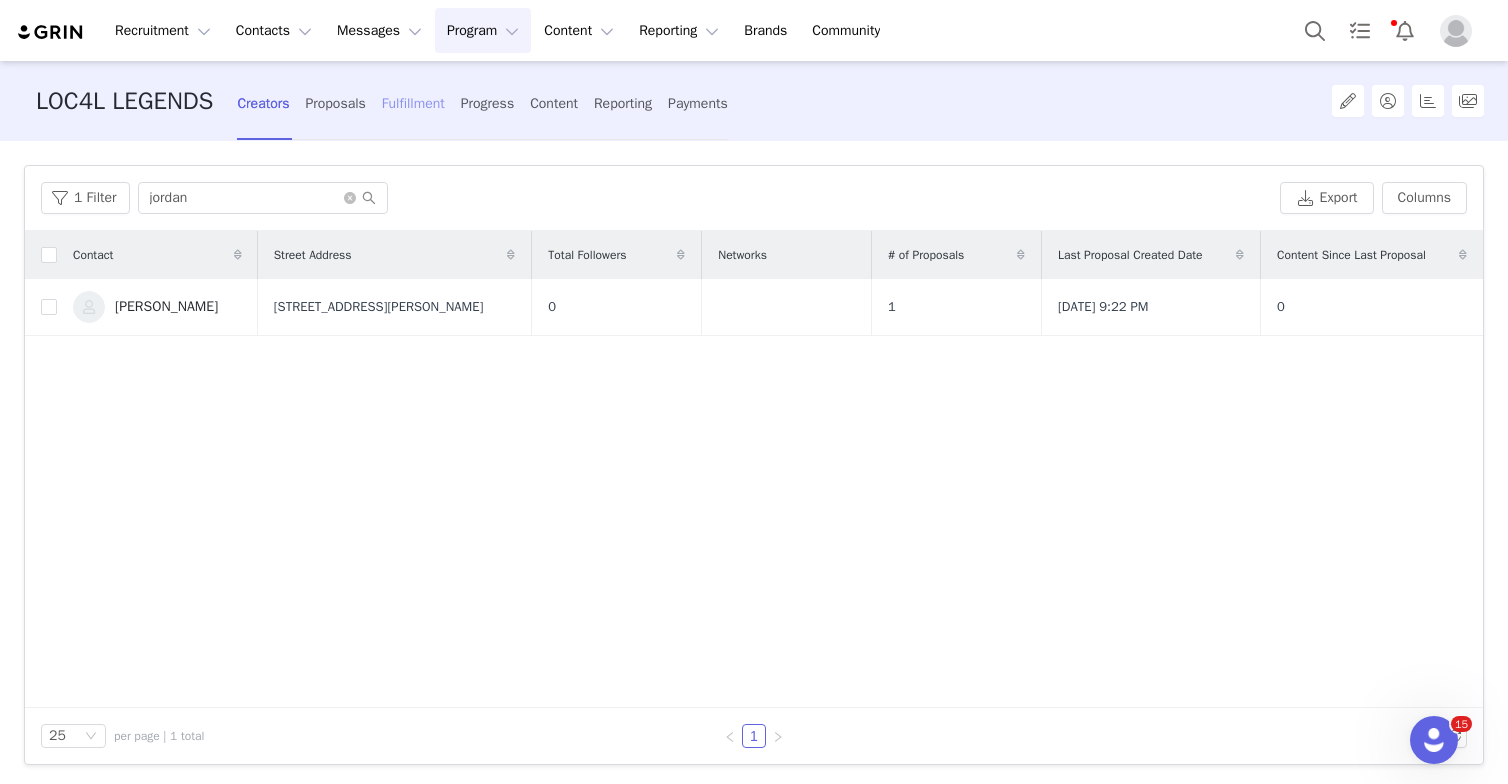 click on "Fulfillment" at bounding box center [413, 103] 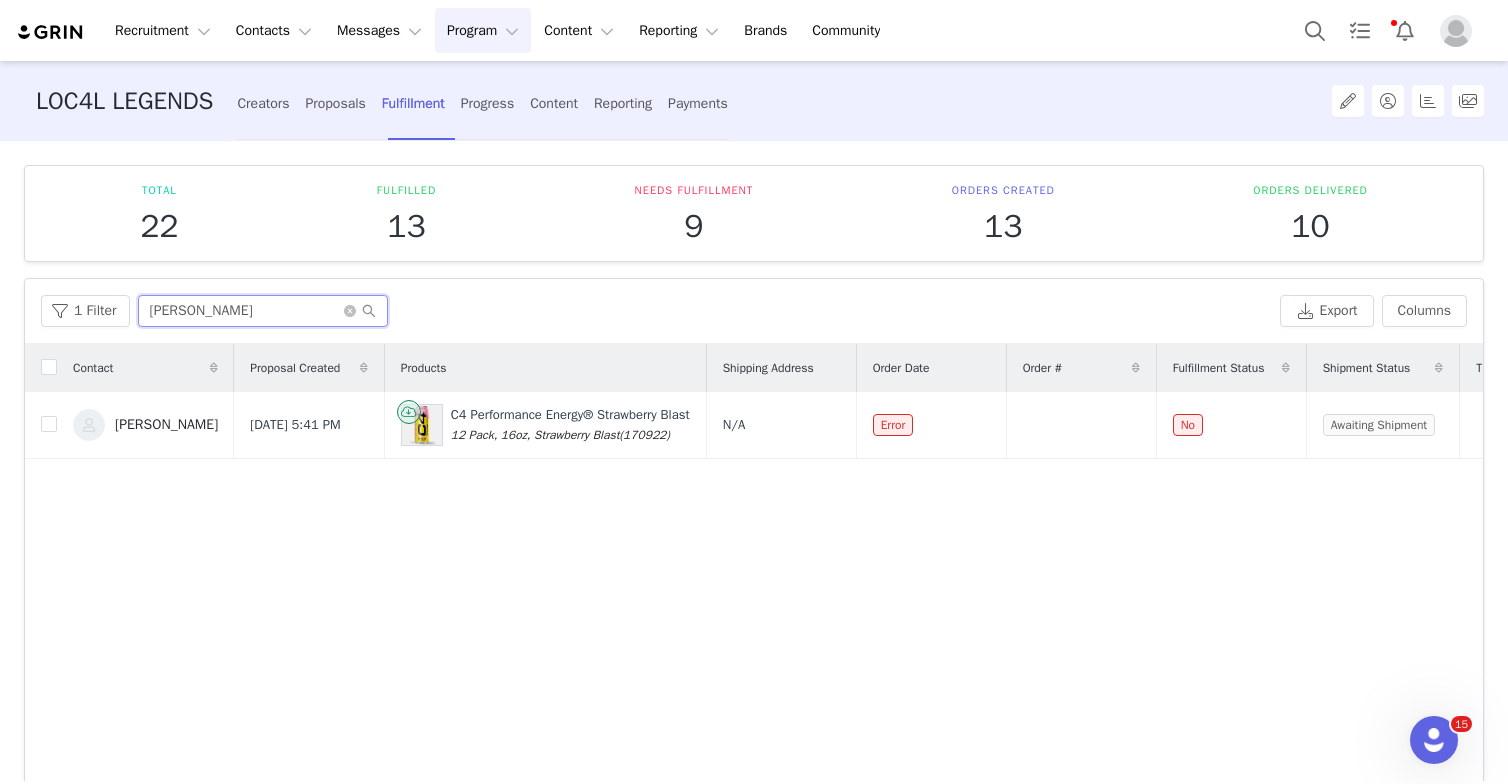 click on "[PERSON_NAME]" at bounding box center (263, 311) 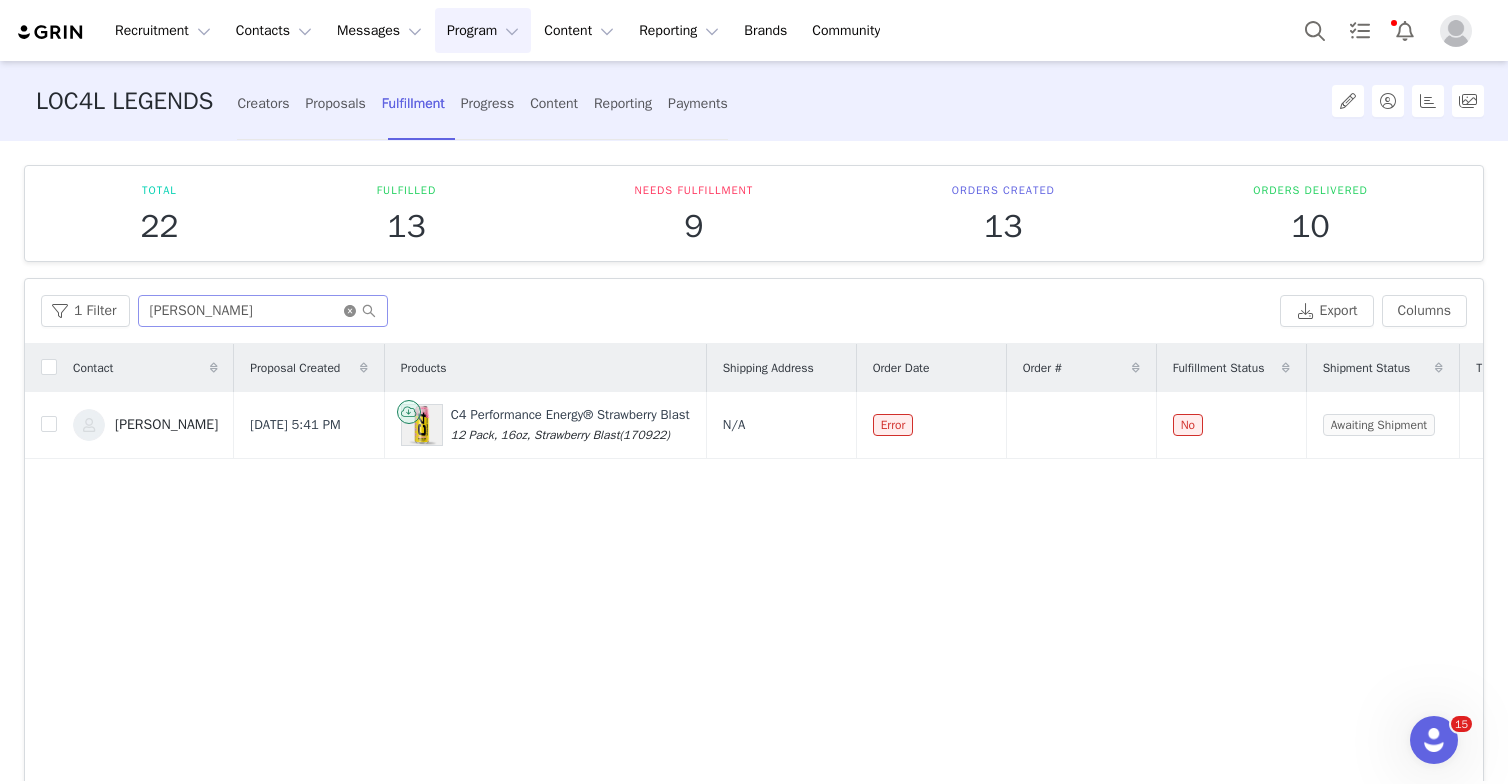 click 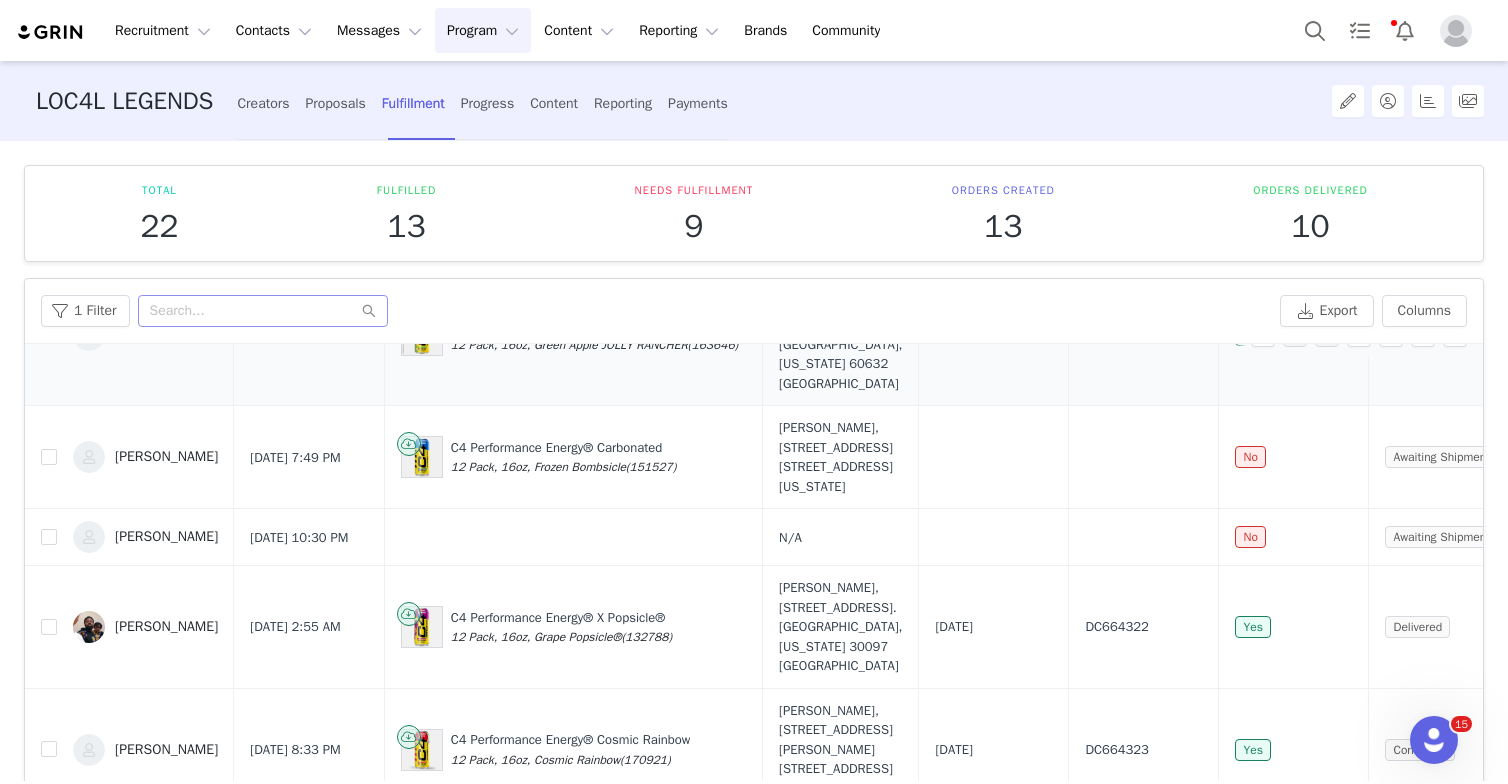 scroll, scrollTop: 355, scrollLeft: 0, axis: vertical 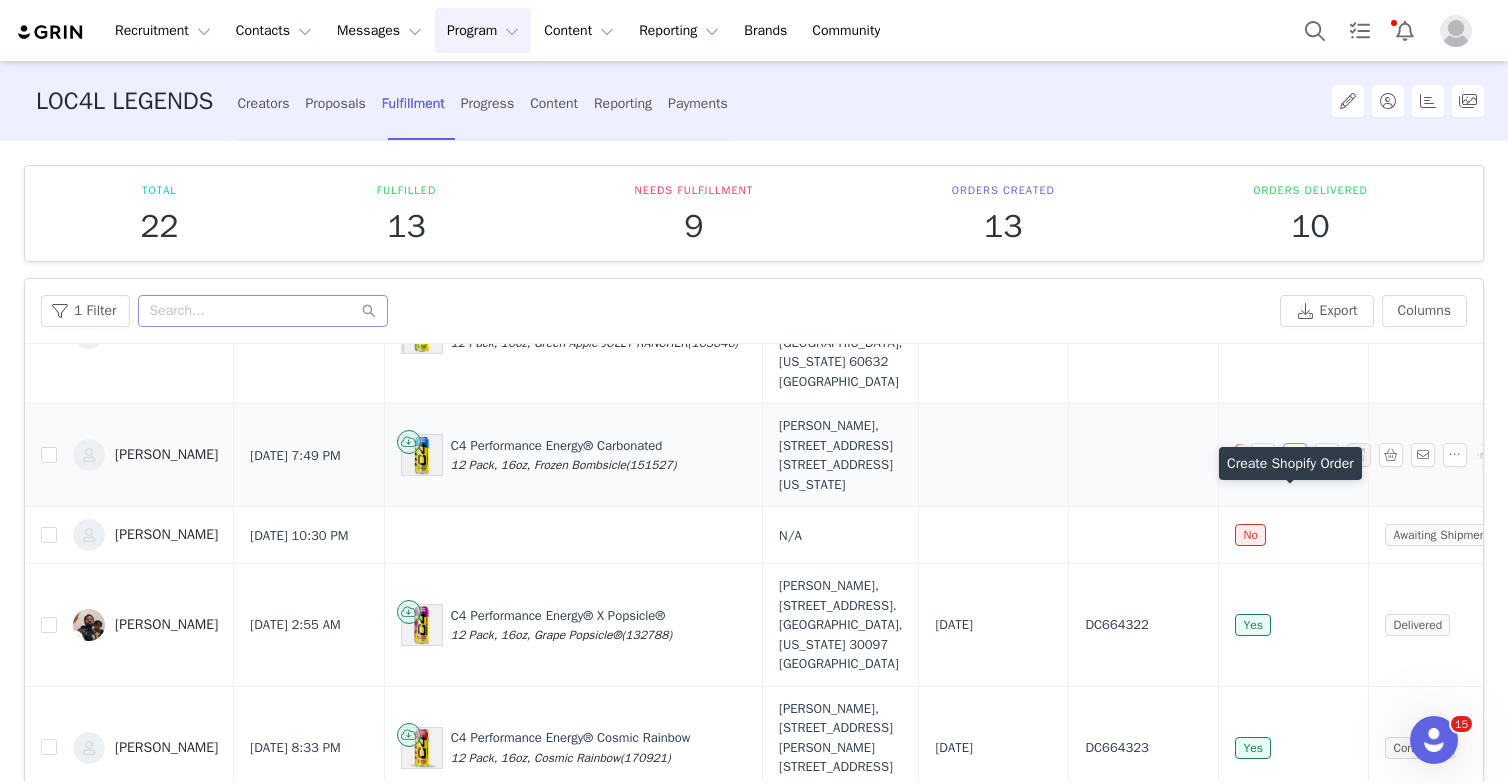 click at bounding box center [1295, 455] 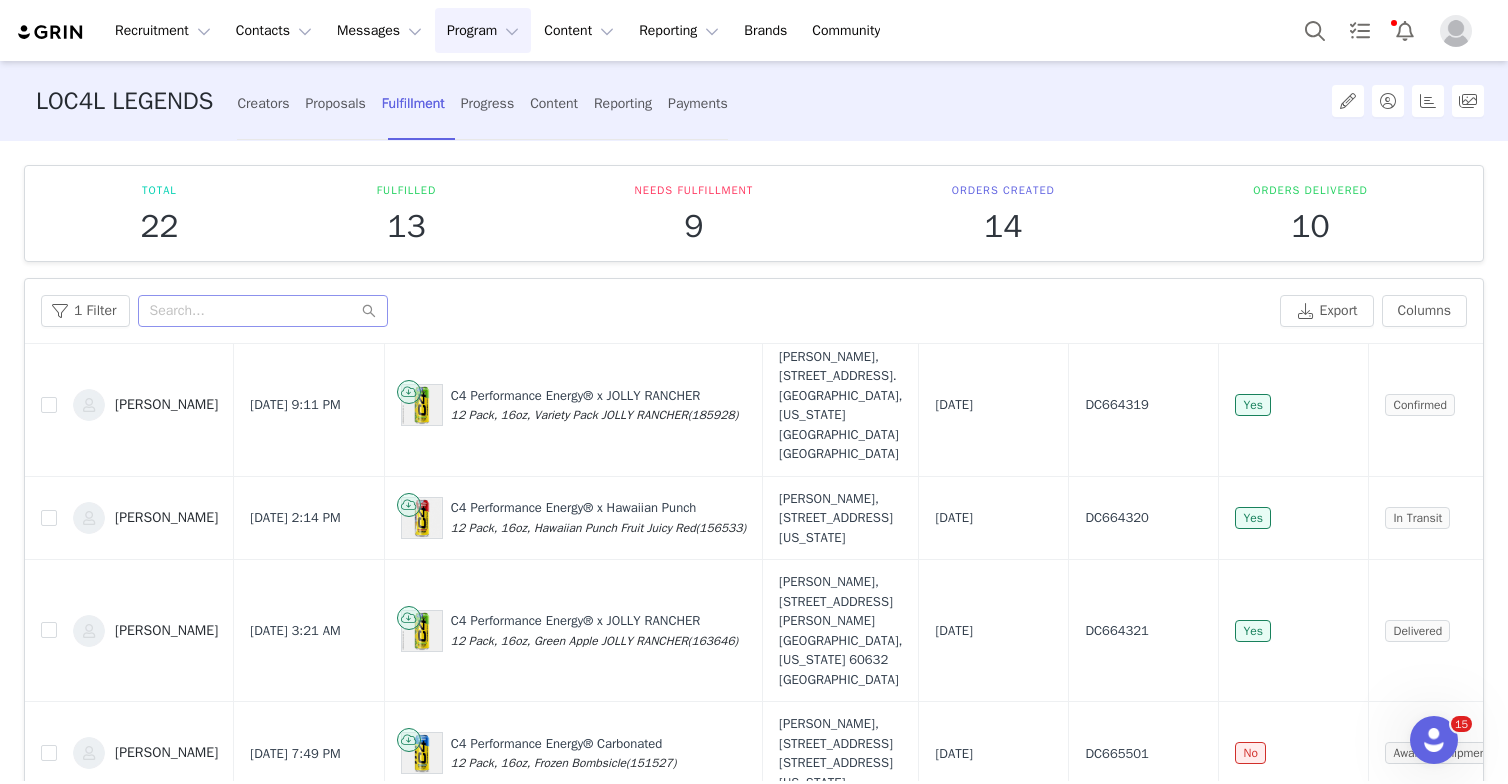 scroll, scrollTop: 0, scrollLeft: 0, axis: both 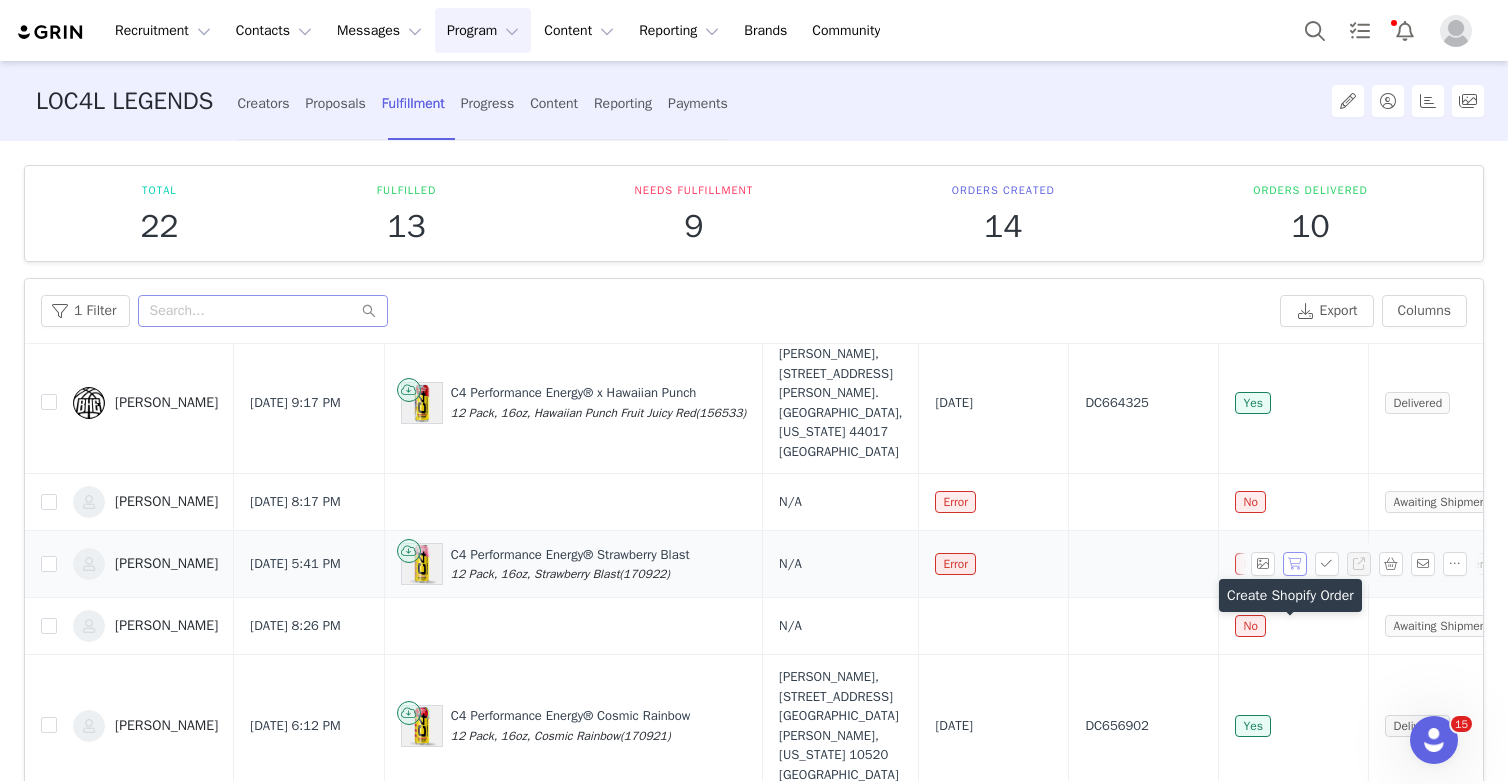 click at bounding box center [1295, 564] 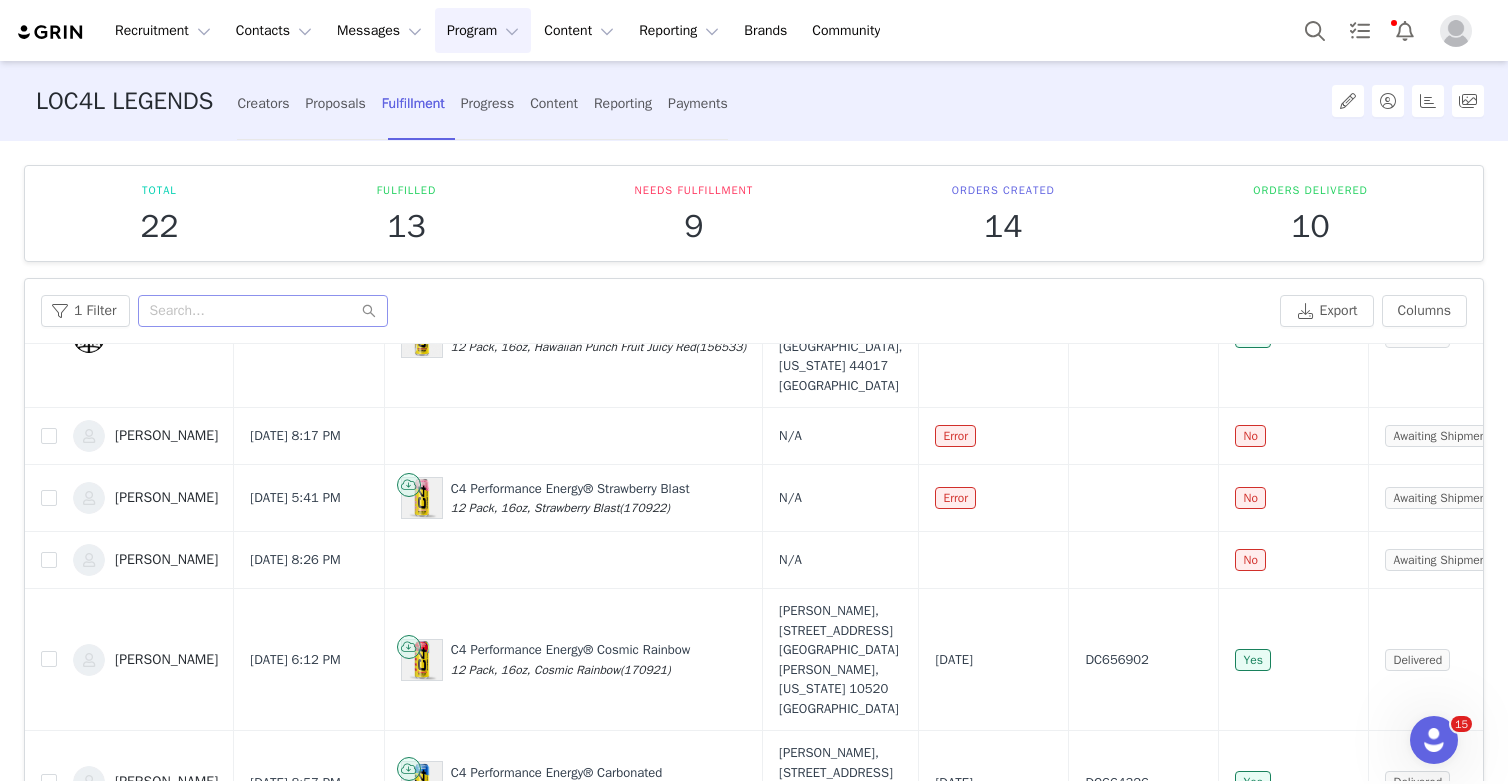 scroll, scrollTop: 1194, scrollLeft: 0, axis: vertical 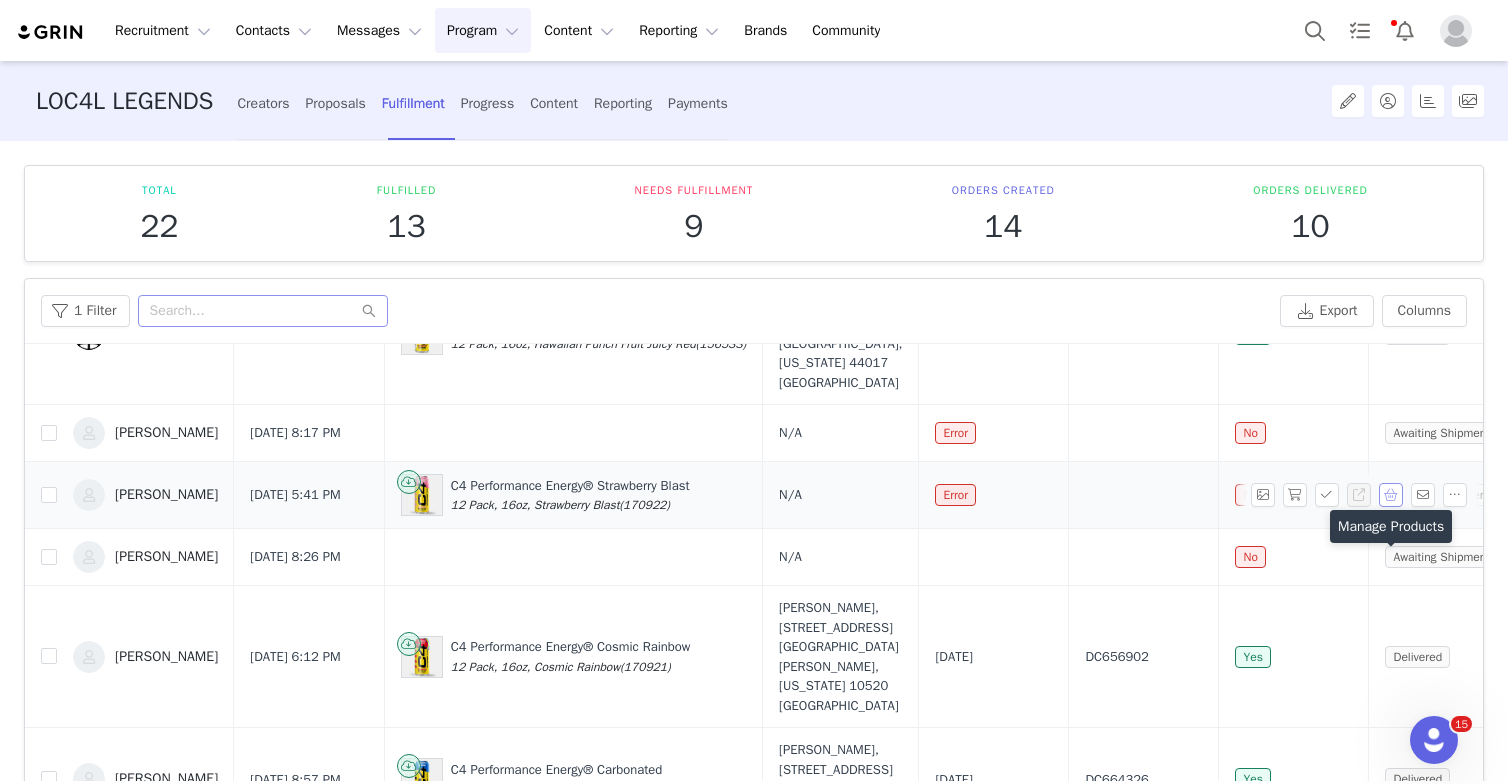 click at bounding box center (1391, 495) 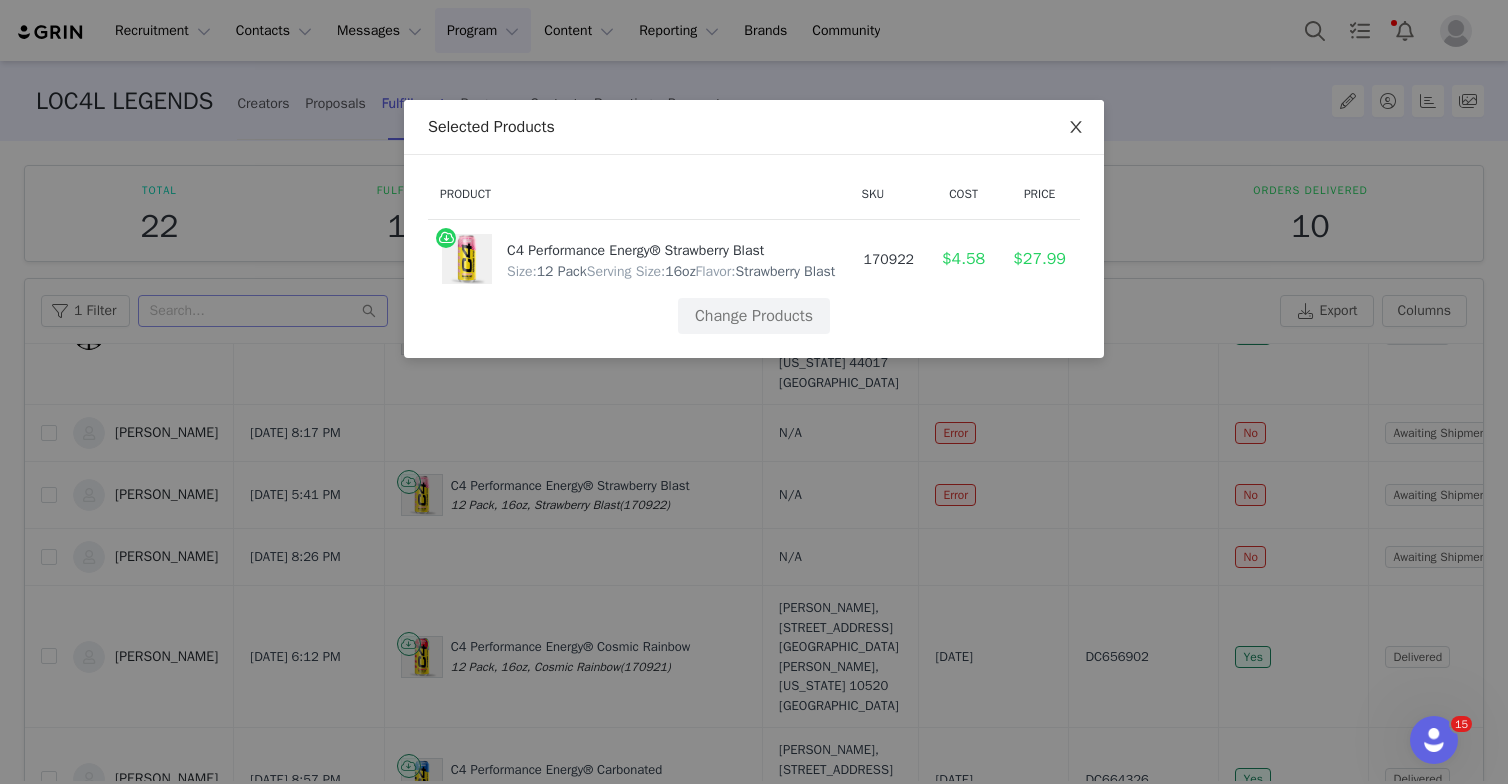 click at bounding box center [1076, 128] 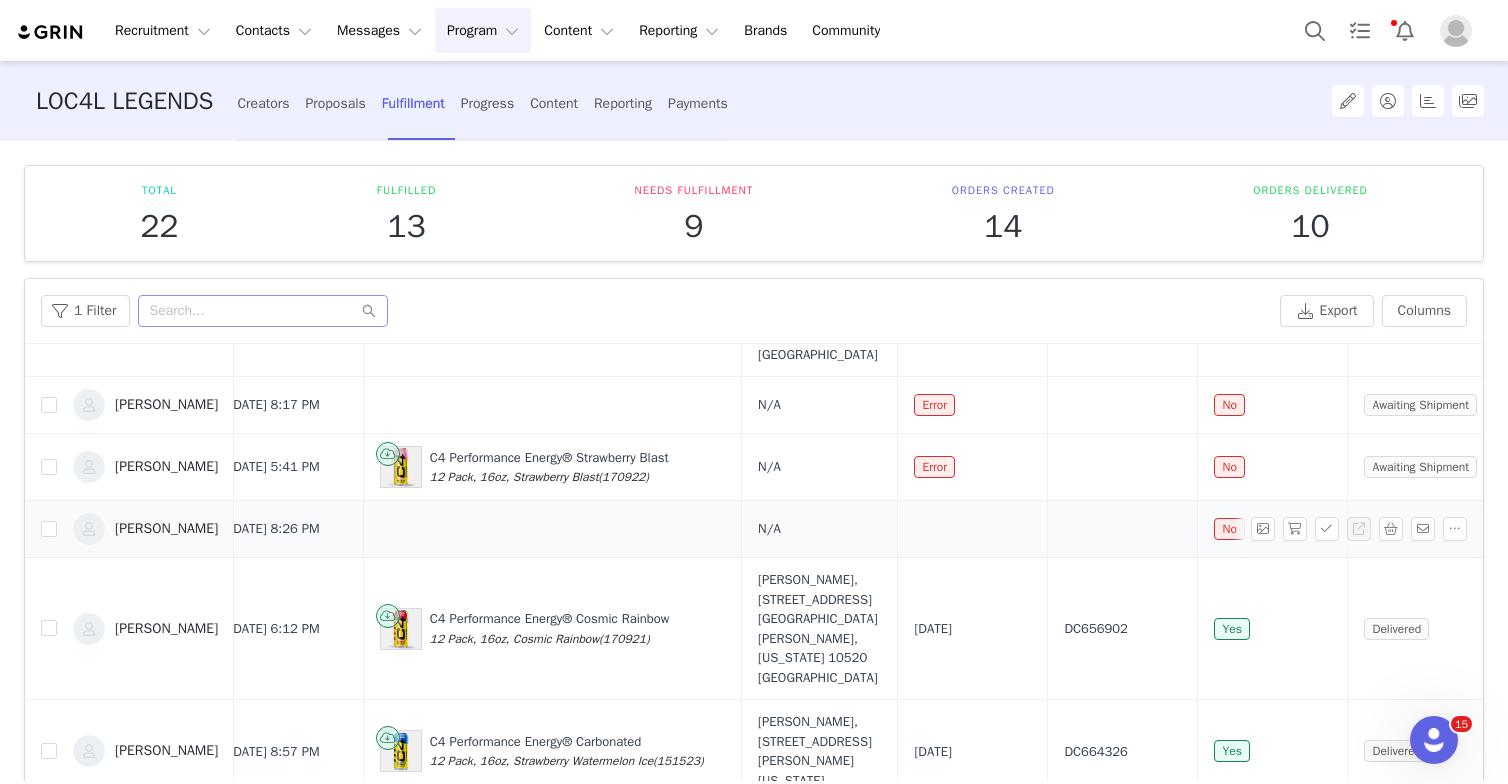 scroll, scrollTop: 1222, scrollLeft: 0, axis: vertical 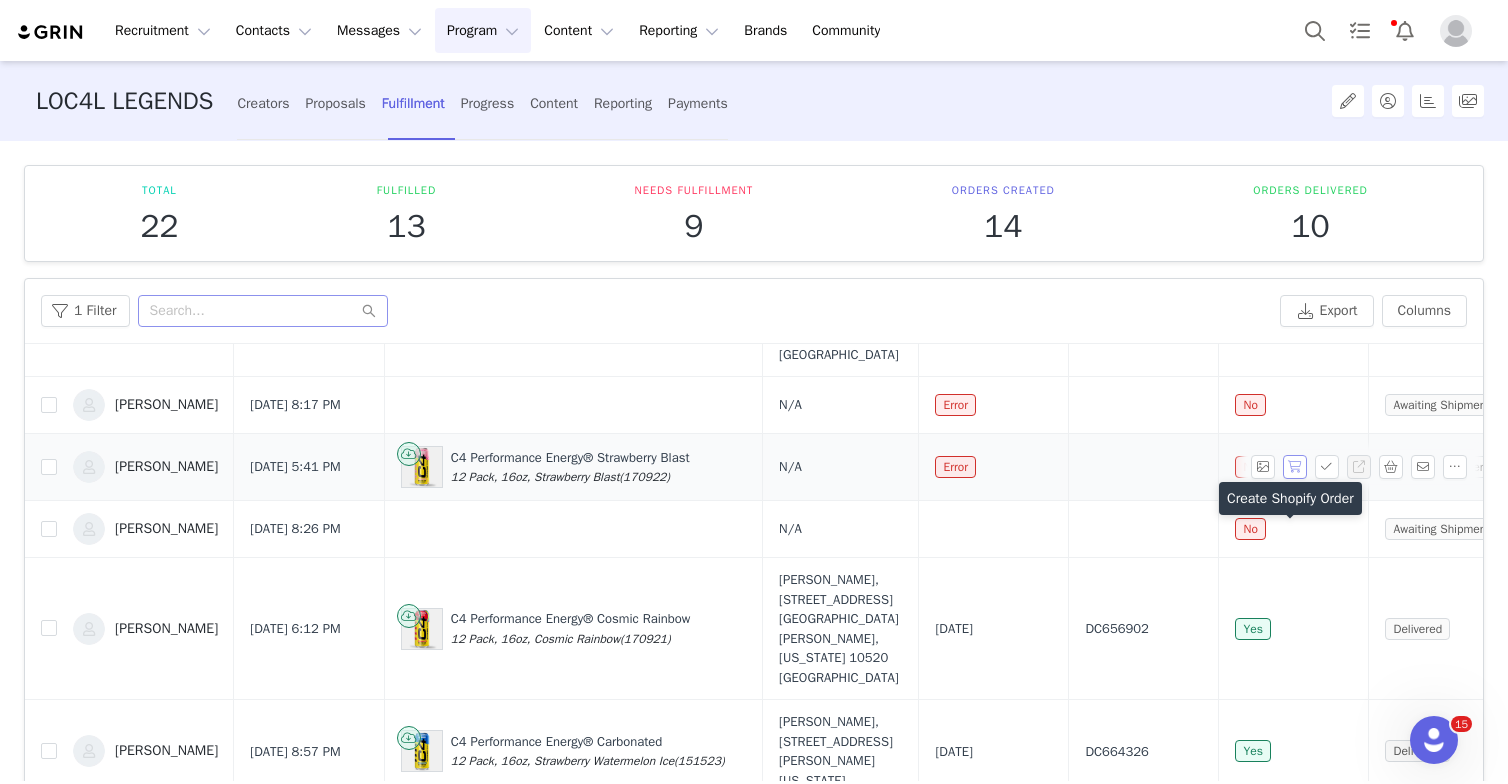 click at bounding box center [1295, 467] 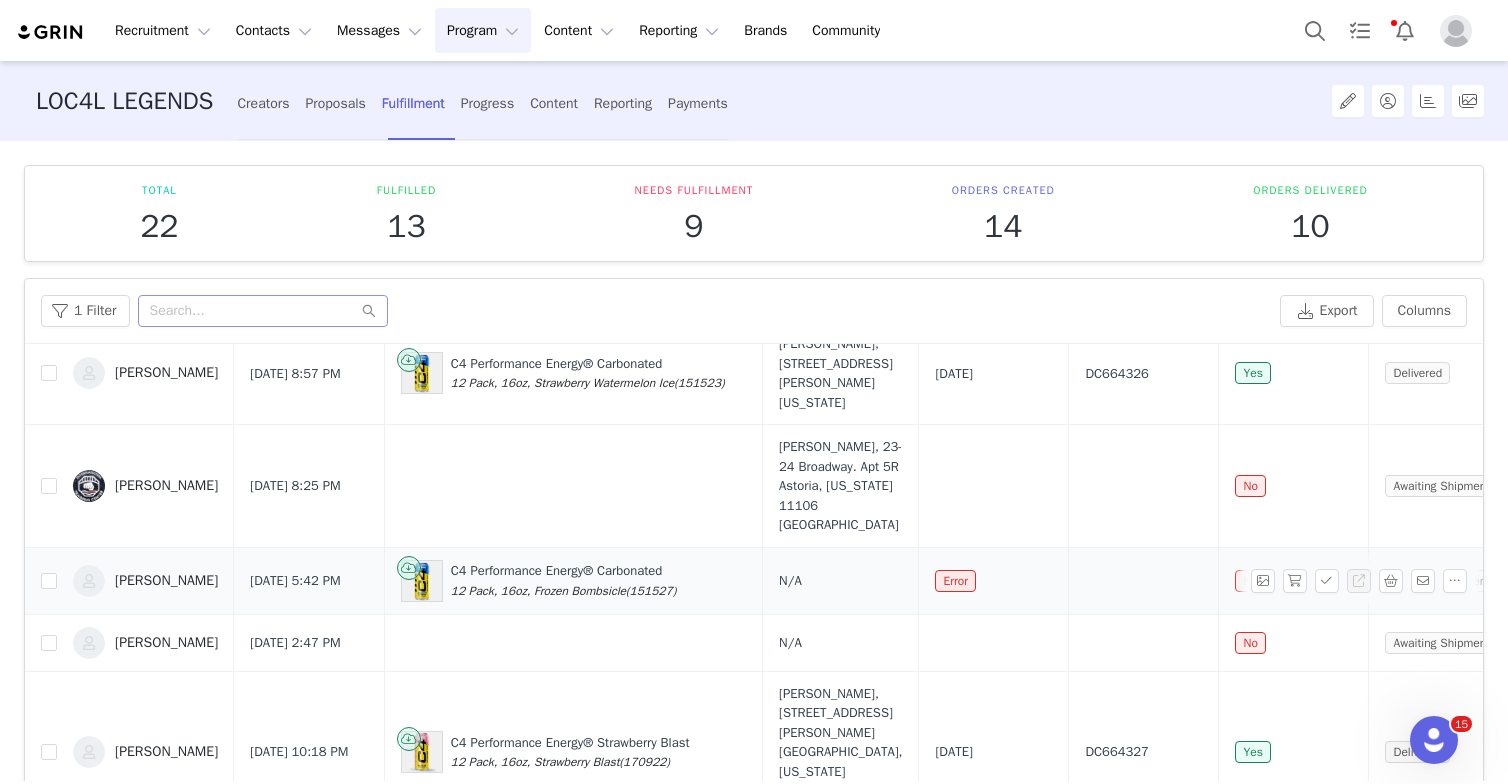 scroll, scrollTop: 1684, scrollLeft: 0, axis: vertical 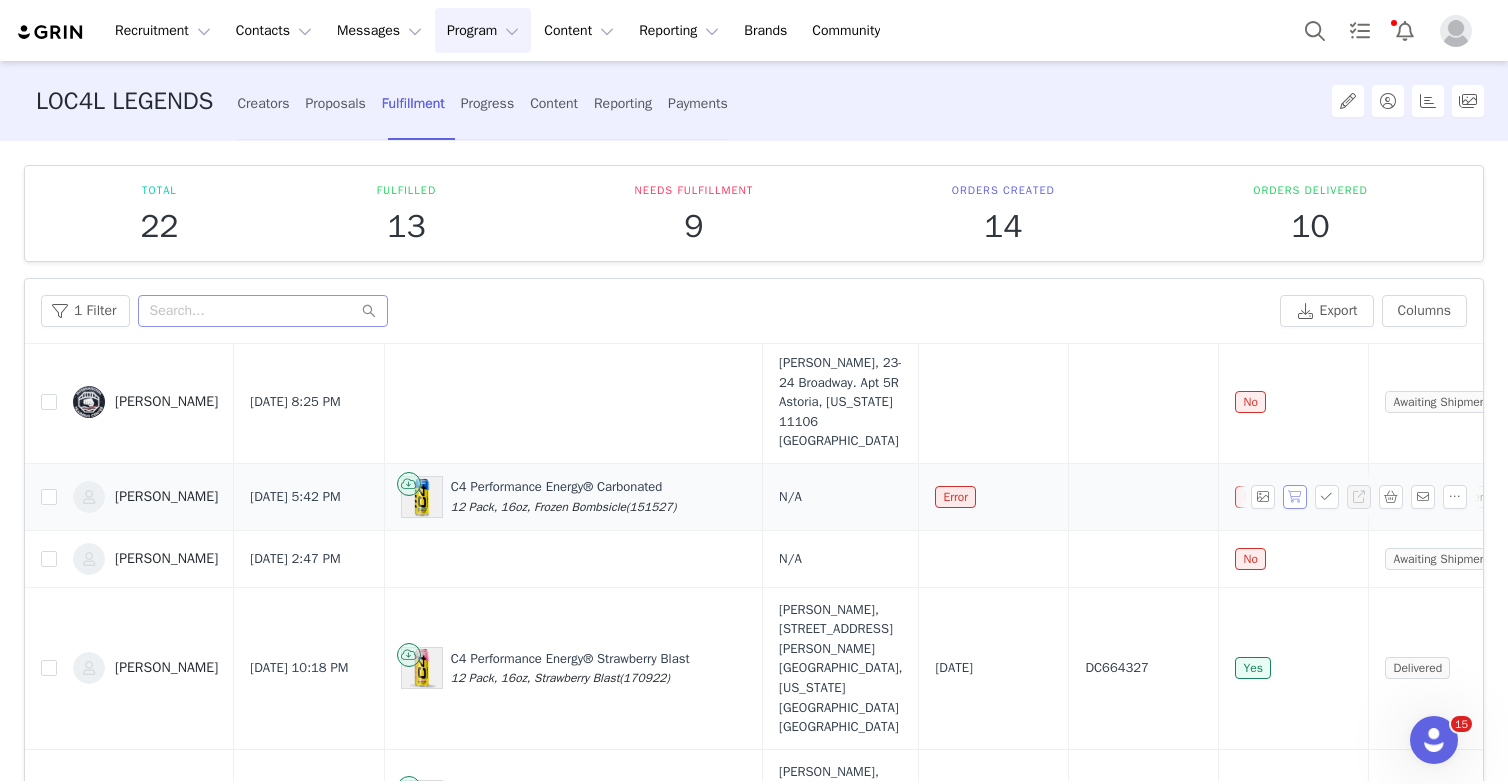 click at bounding box center (1295, 497) 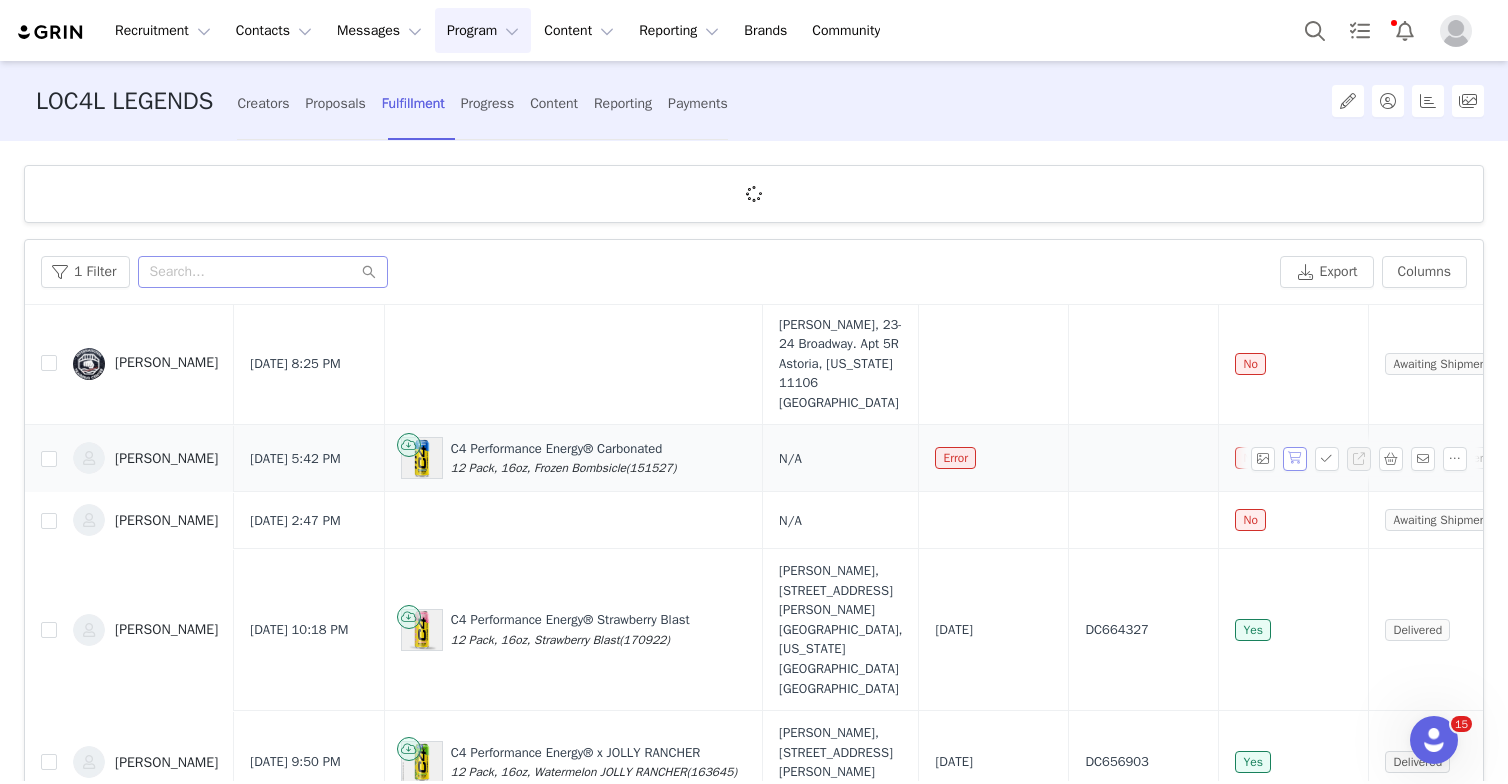 scroll, scrollTop: 0, scrollLeft: 0, axis: both 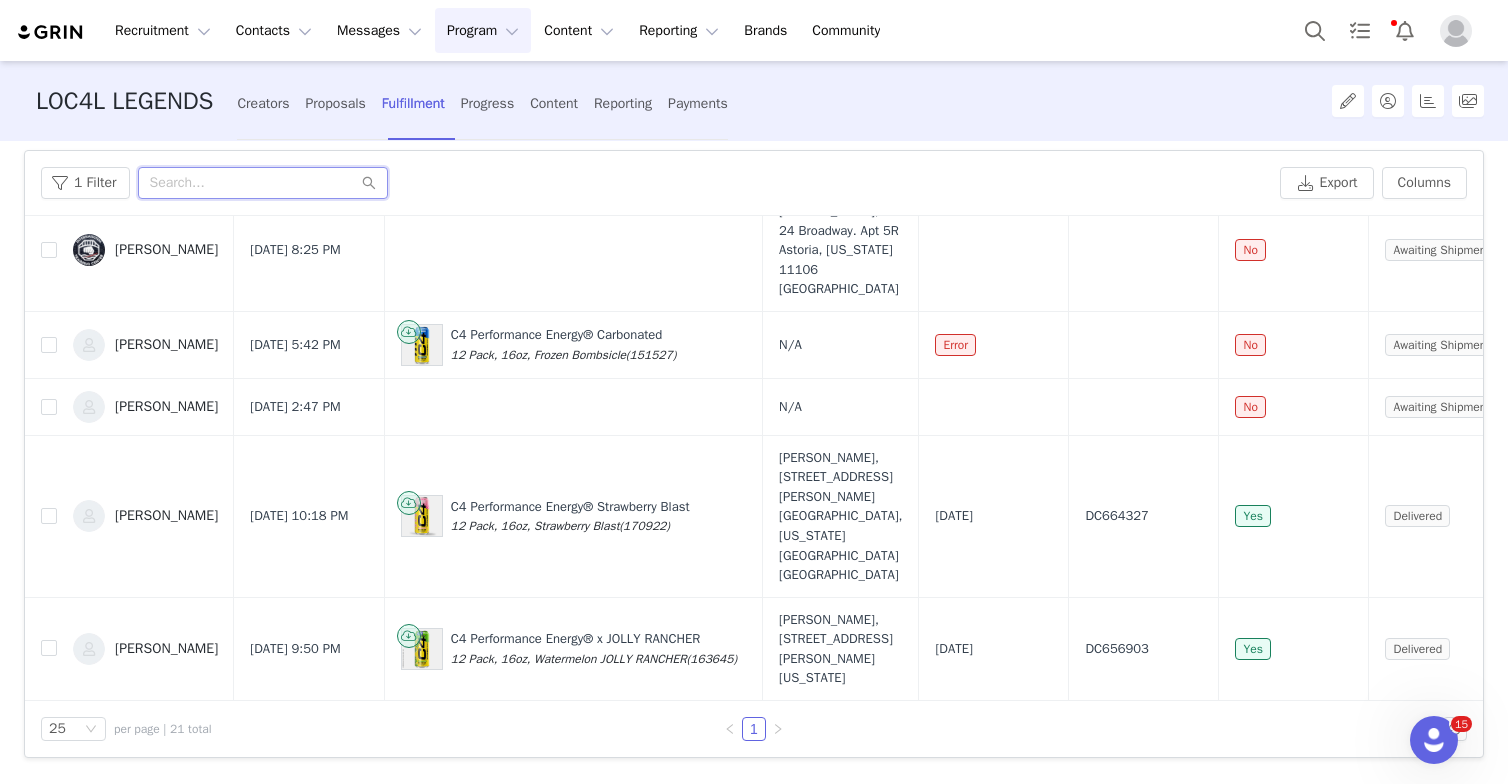 click at bounding box center [263, 183] 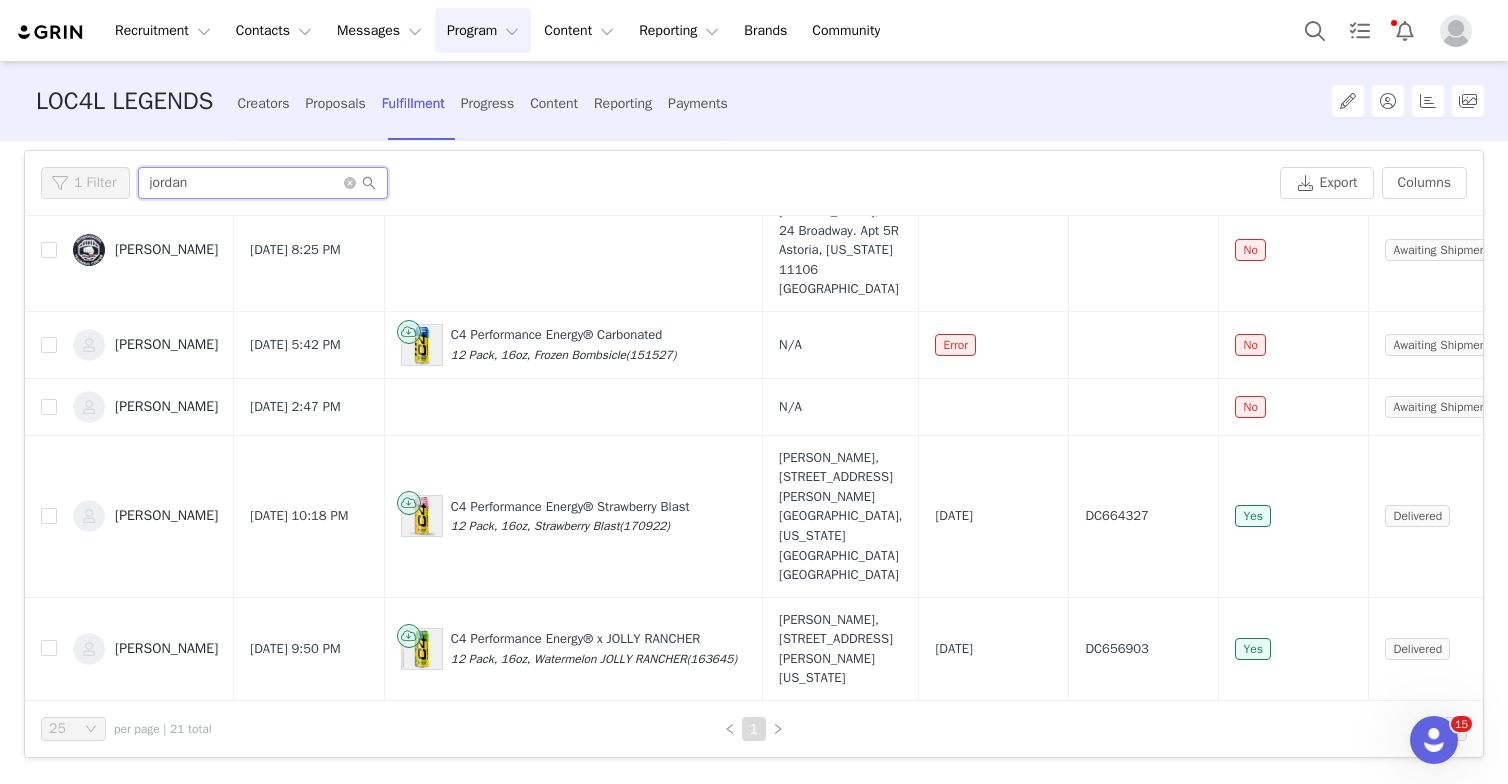 scroll, scrollTop: 0, scrollLeft: 0, axis: both 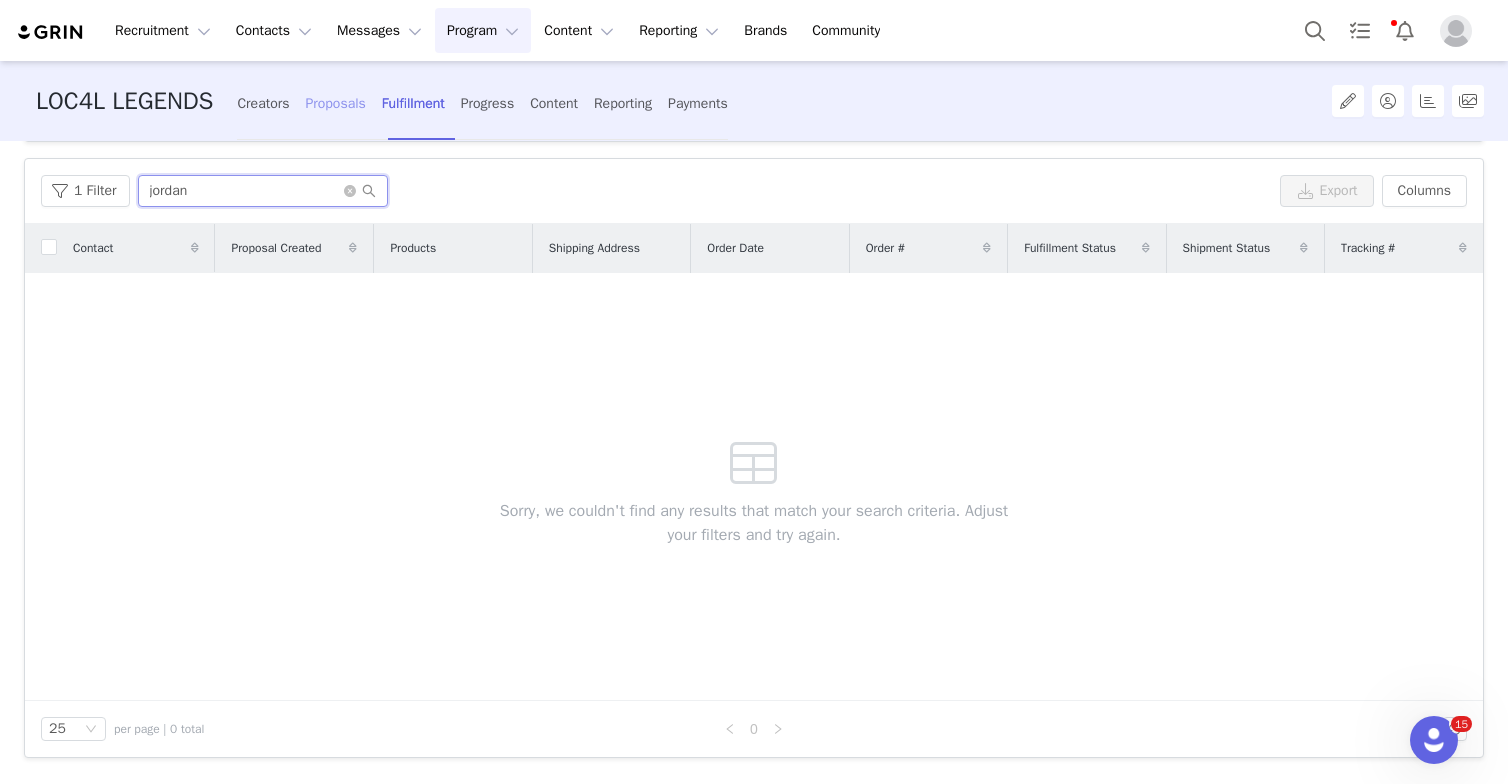 type on "jordan" 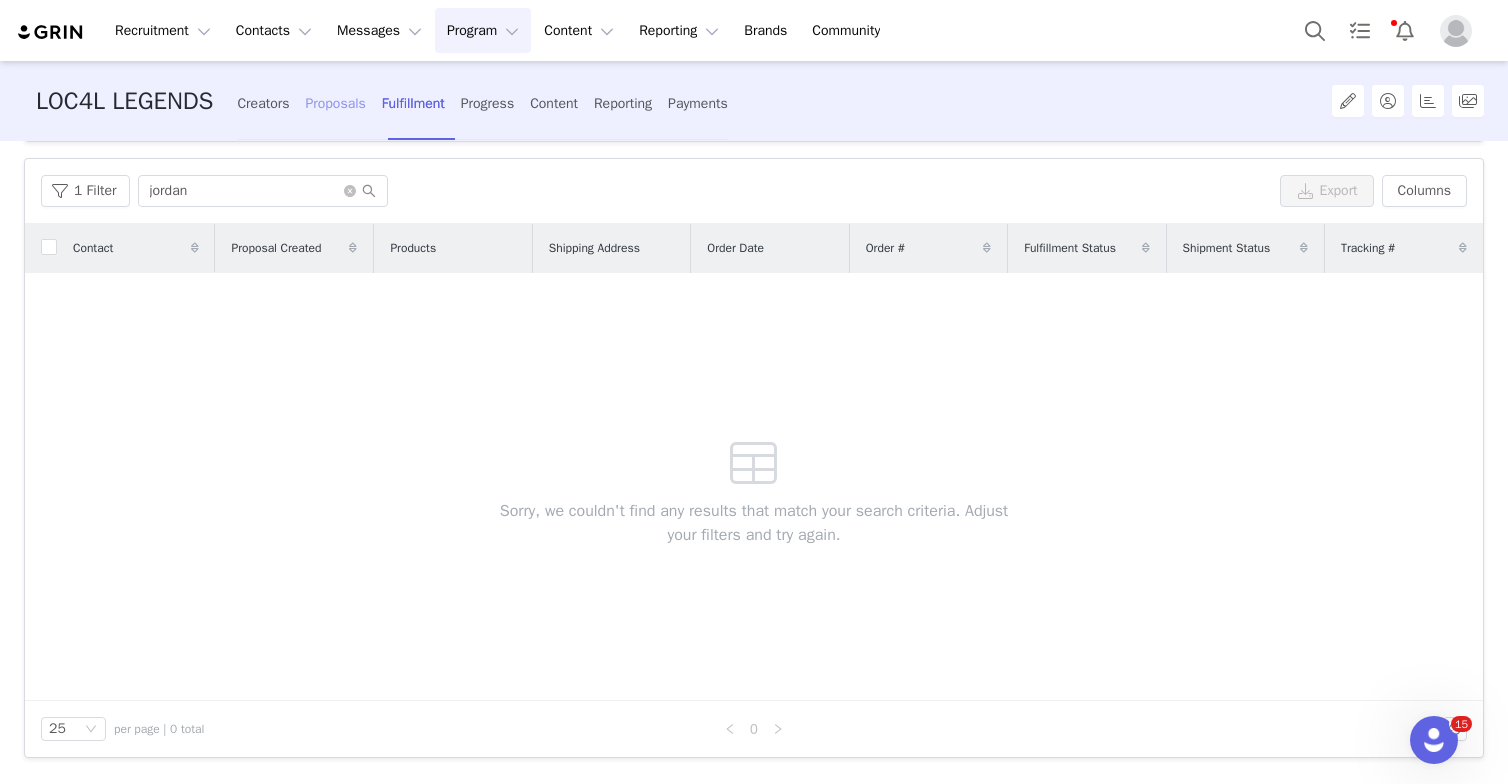 click on "Proposals" at bounding box center [335, 103] 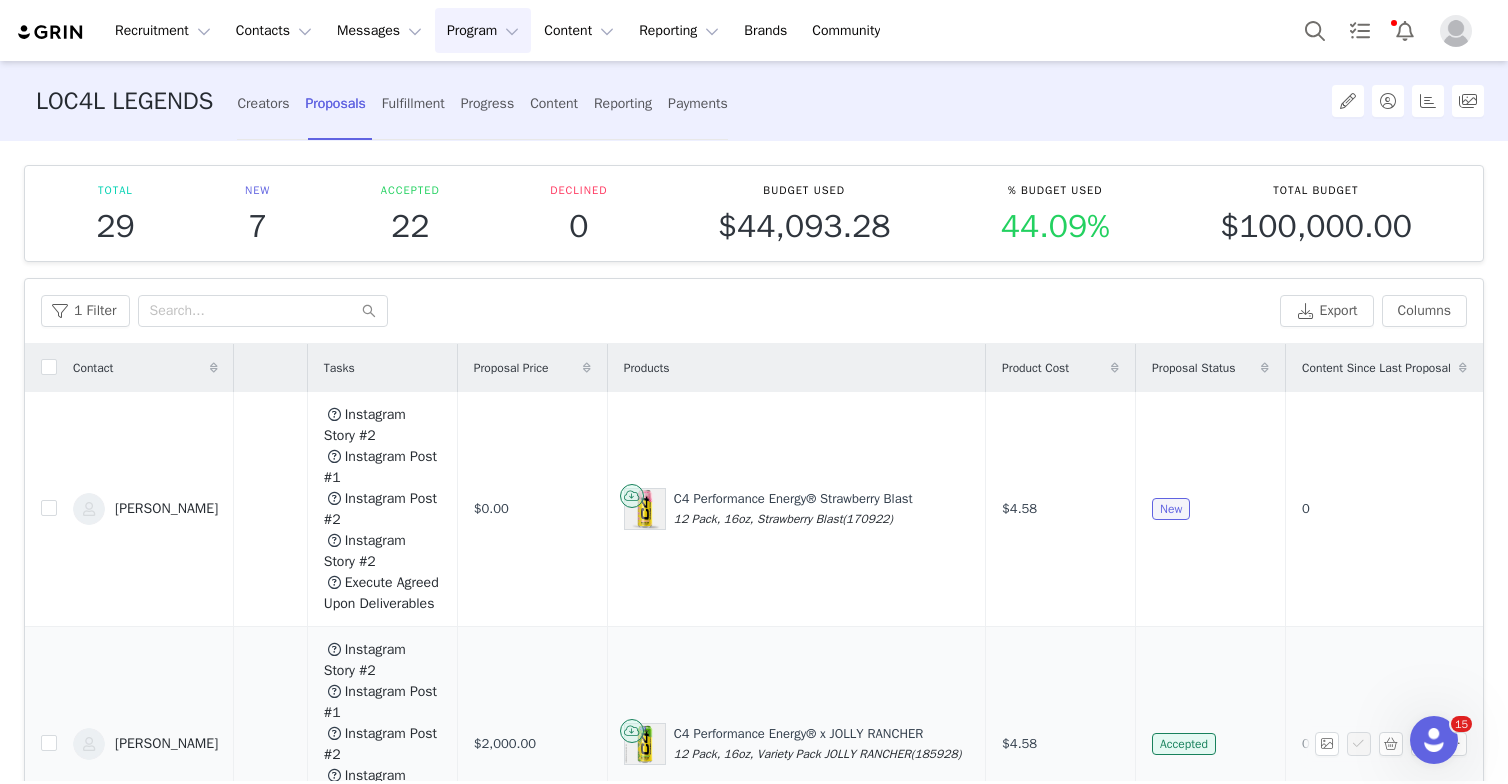 scroll, scrollTop: 0, scrollLeft: 463, axis: horizontal 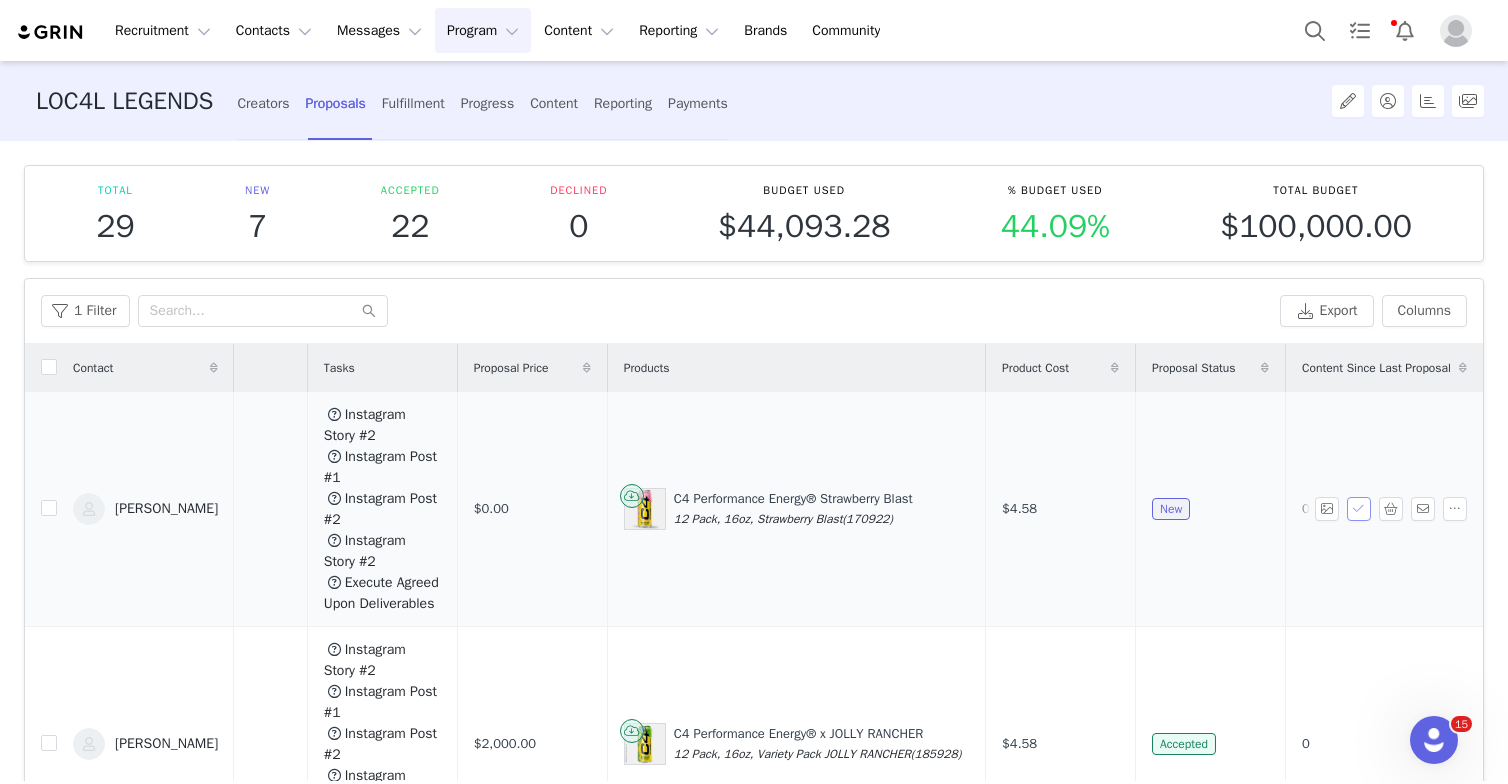 click at bounding box center (1359, 509) 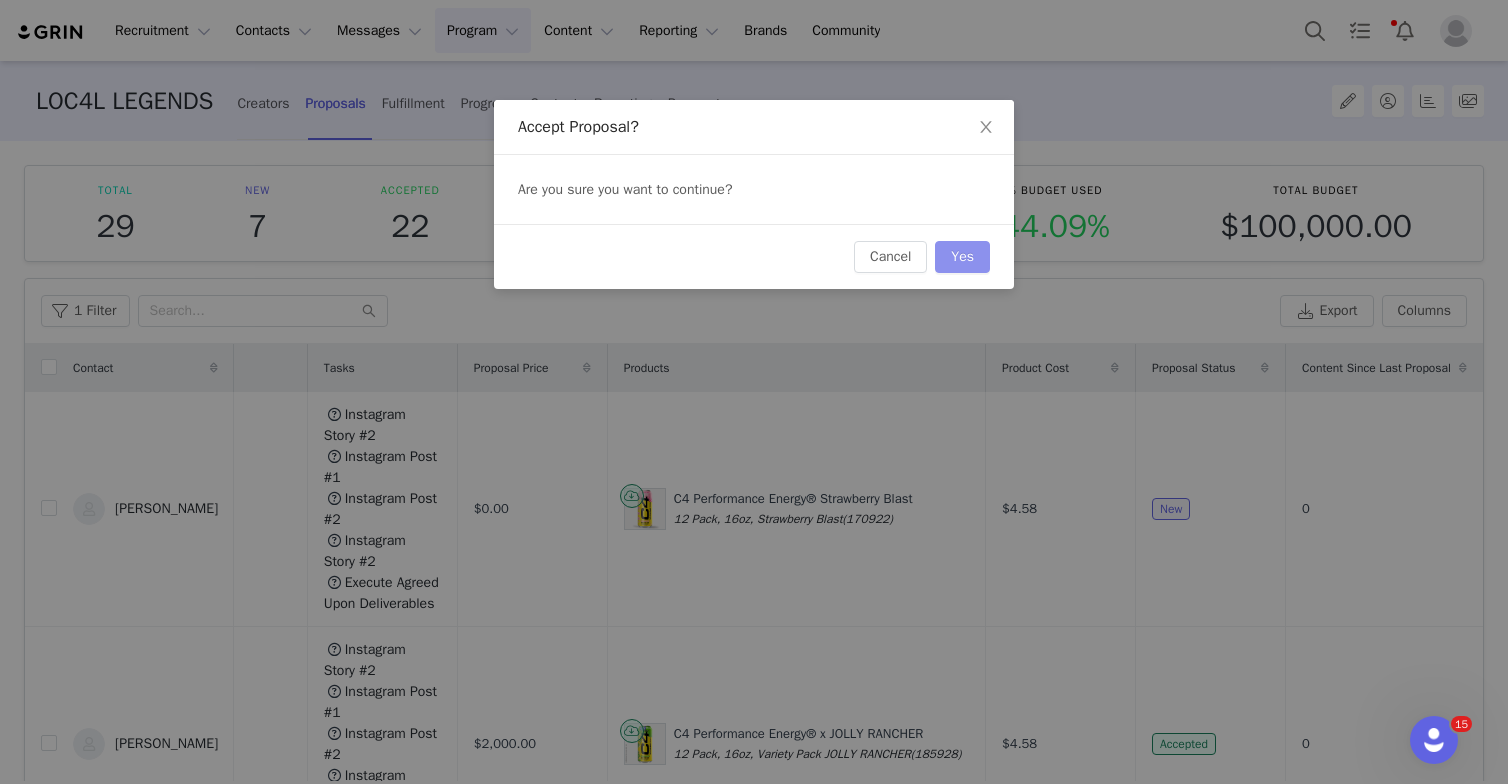click on "Yes" at bounding box center (962, 257) 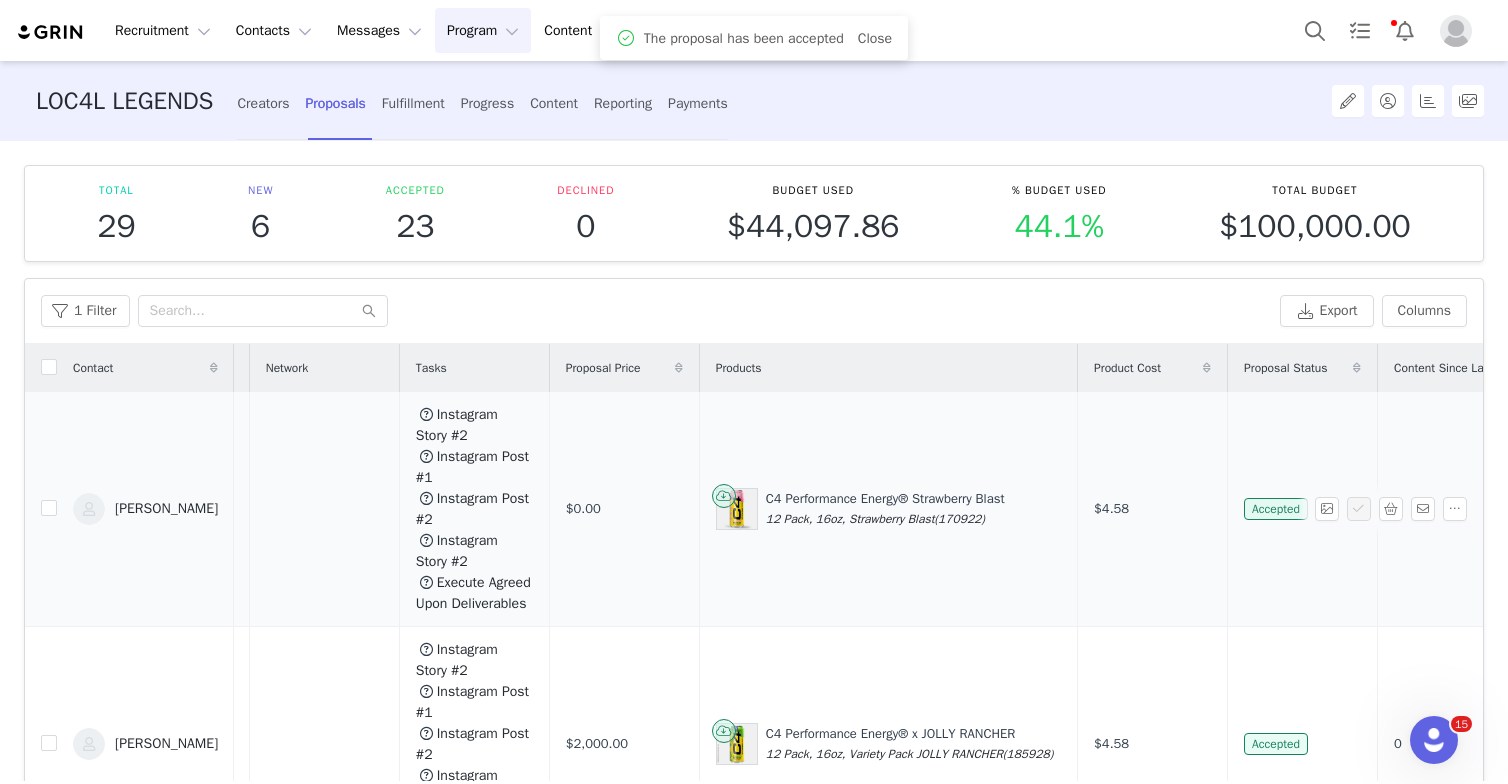 scroll, scrollTop: 0, scrollLeft: 463, axis: horizontal 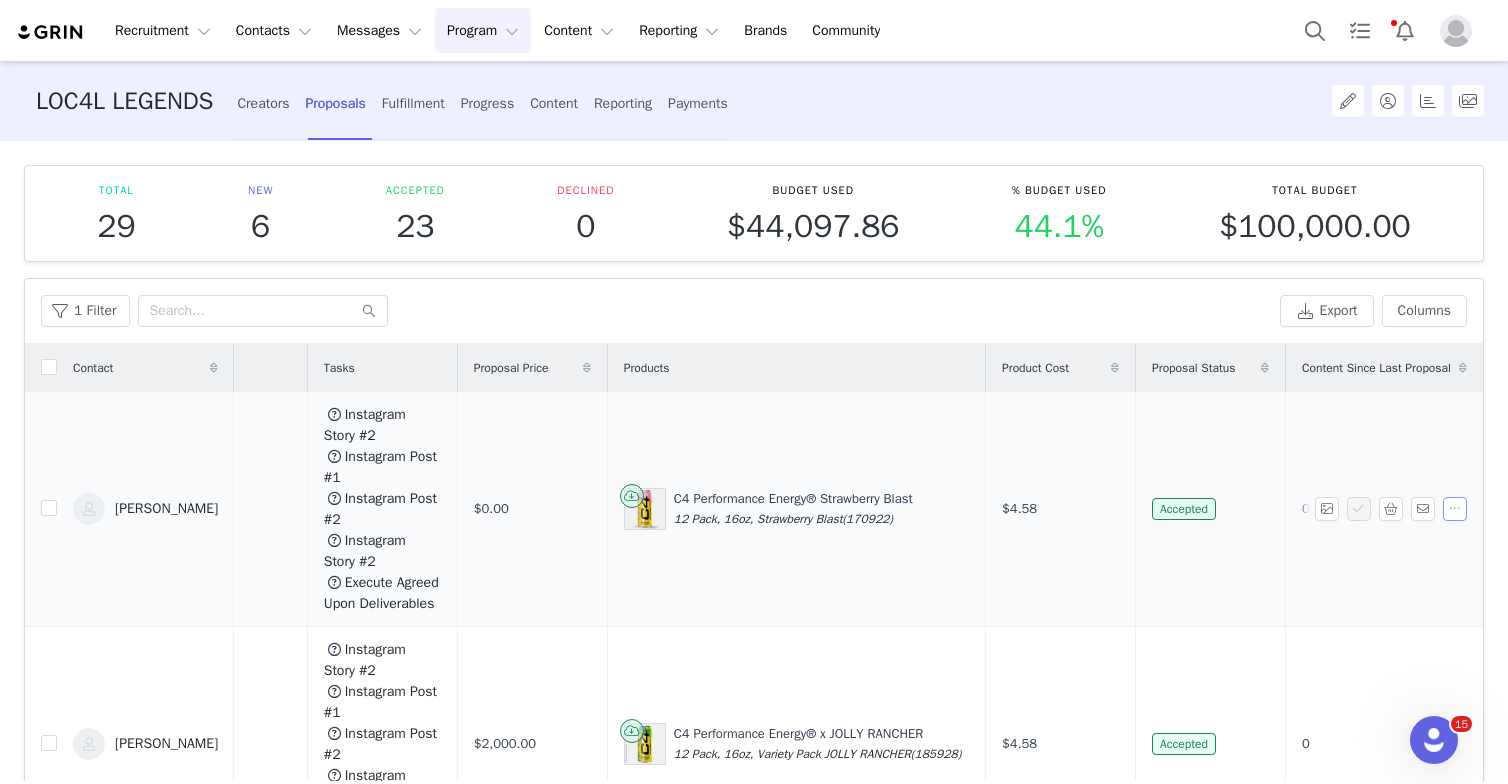 click at bounding box center [1455, 509] 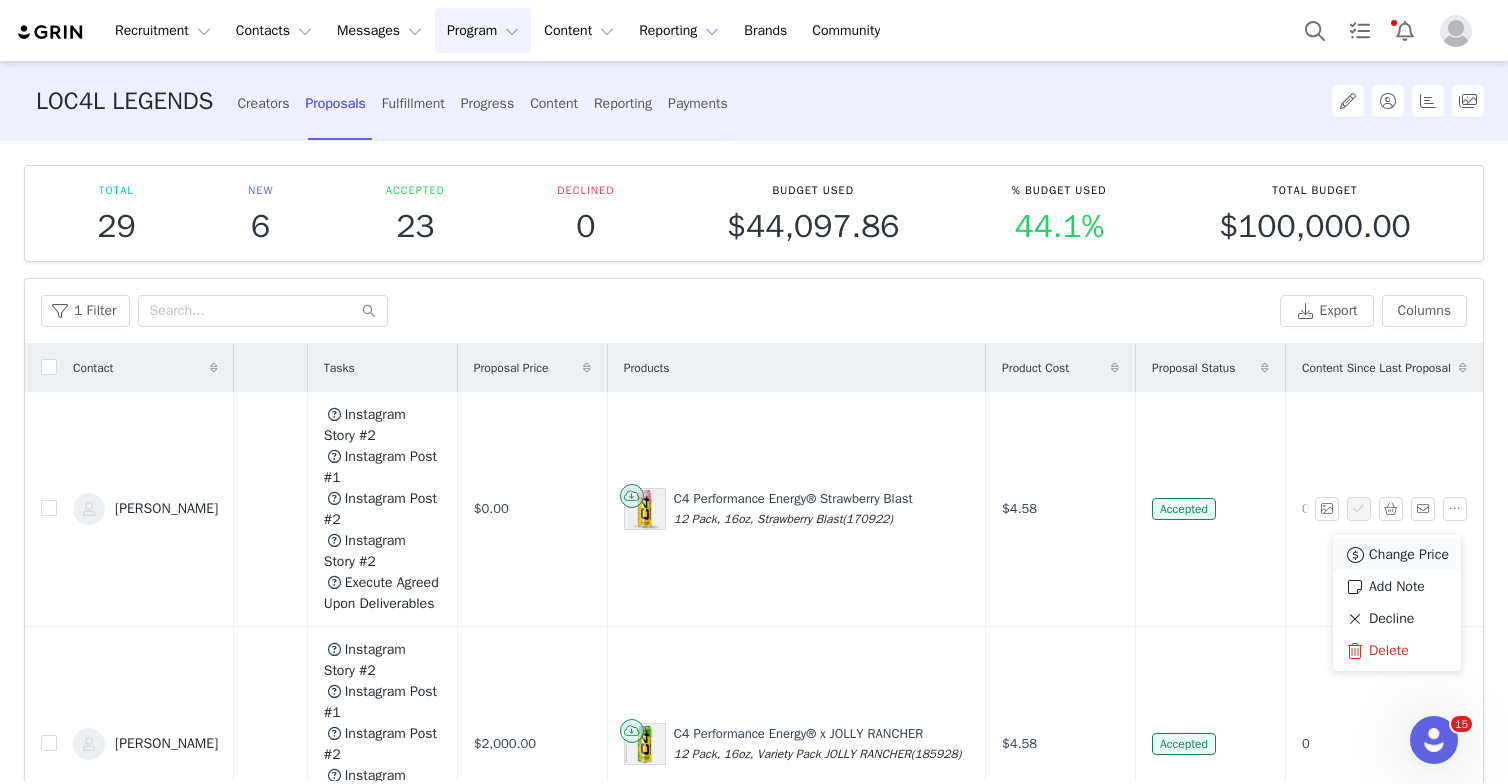 click on "Change Price" at bounding box center (1409, 555) 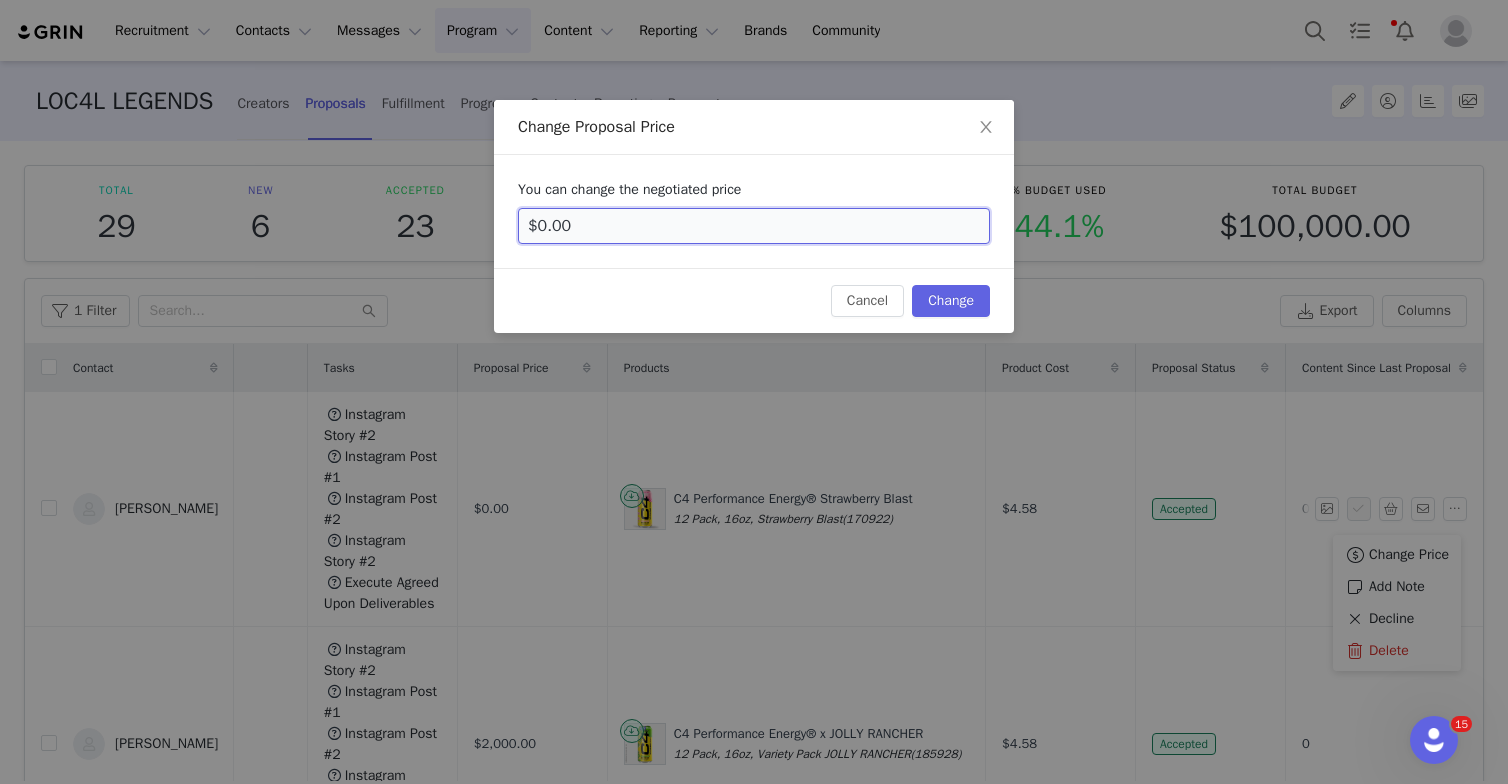 click on "$0.00" at bounding box center [754, 226] 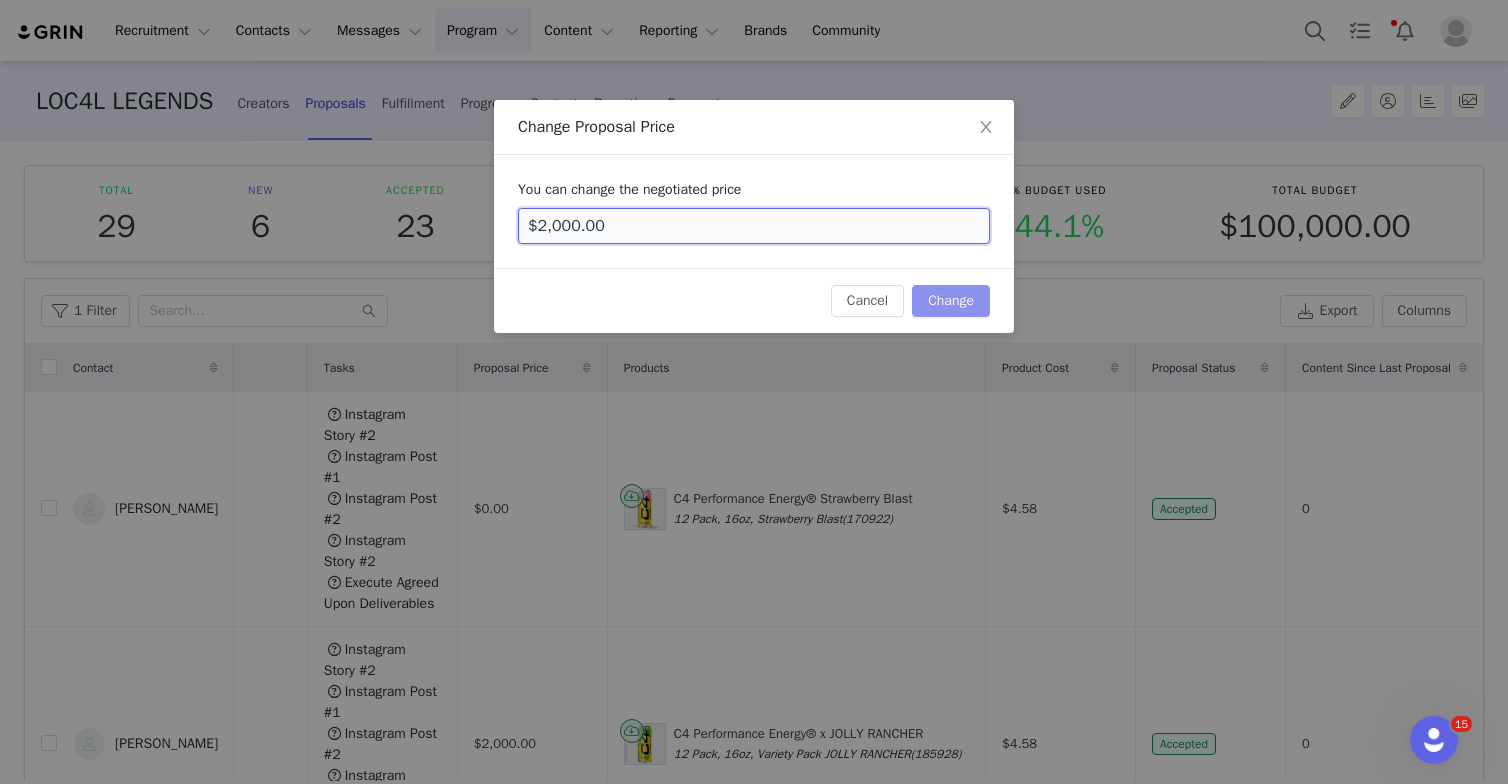 type on "$2,000.00" 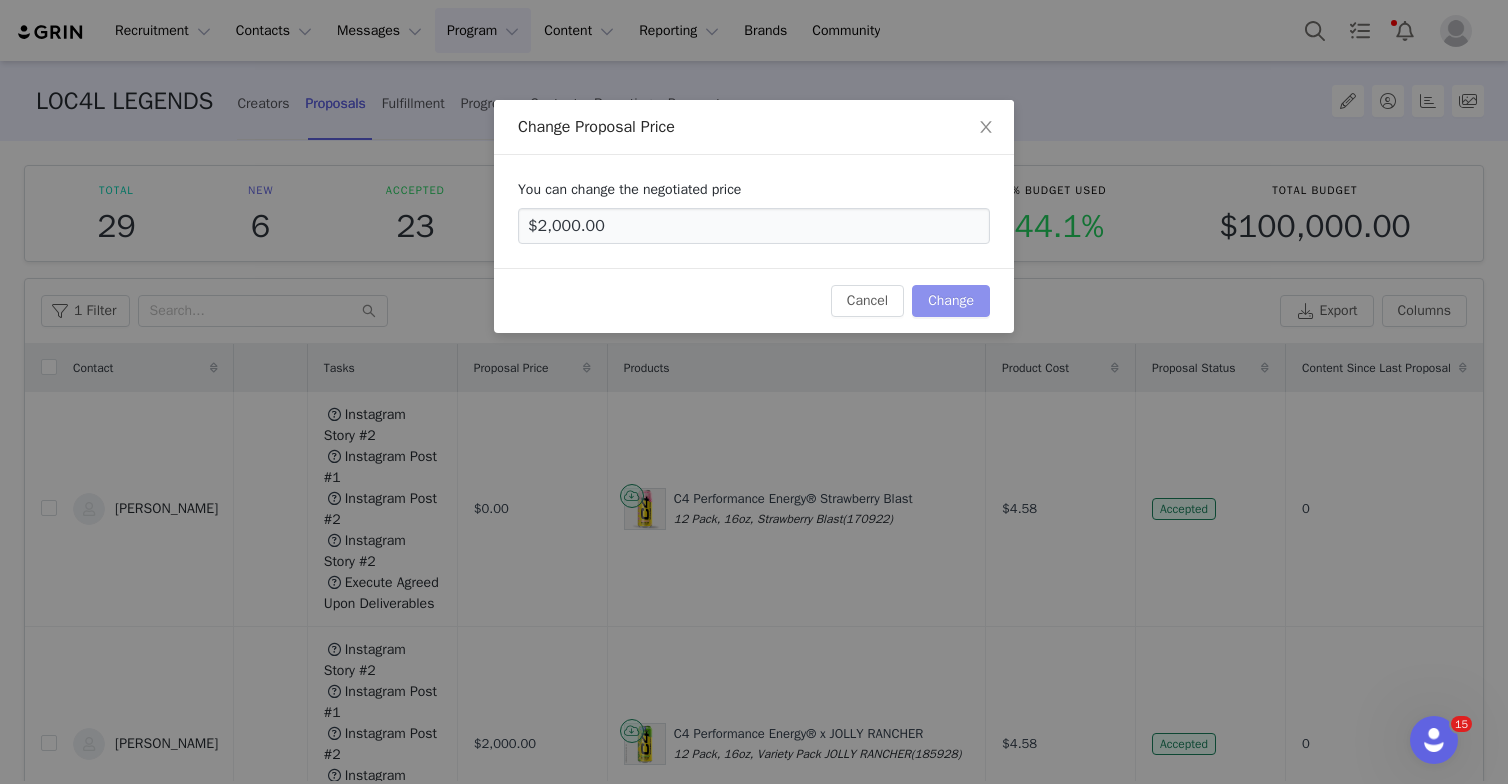 click on "Change" at bounding box center (951, 301) 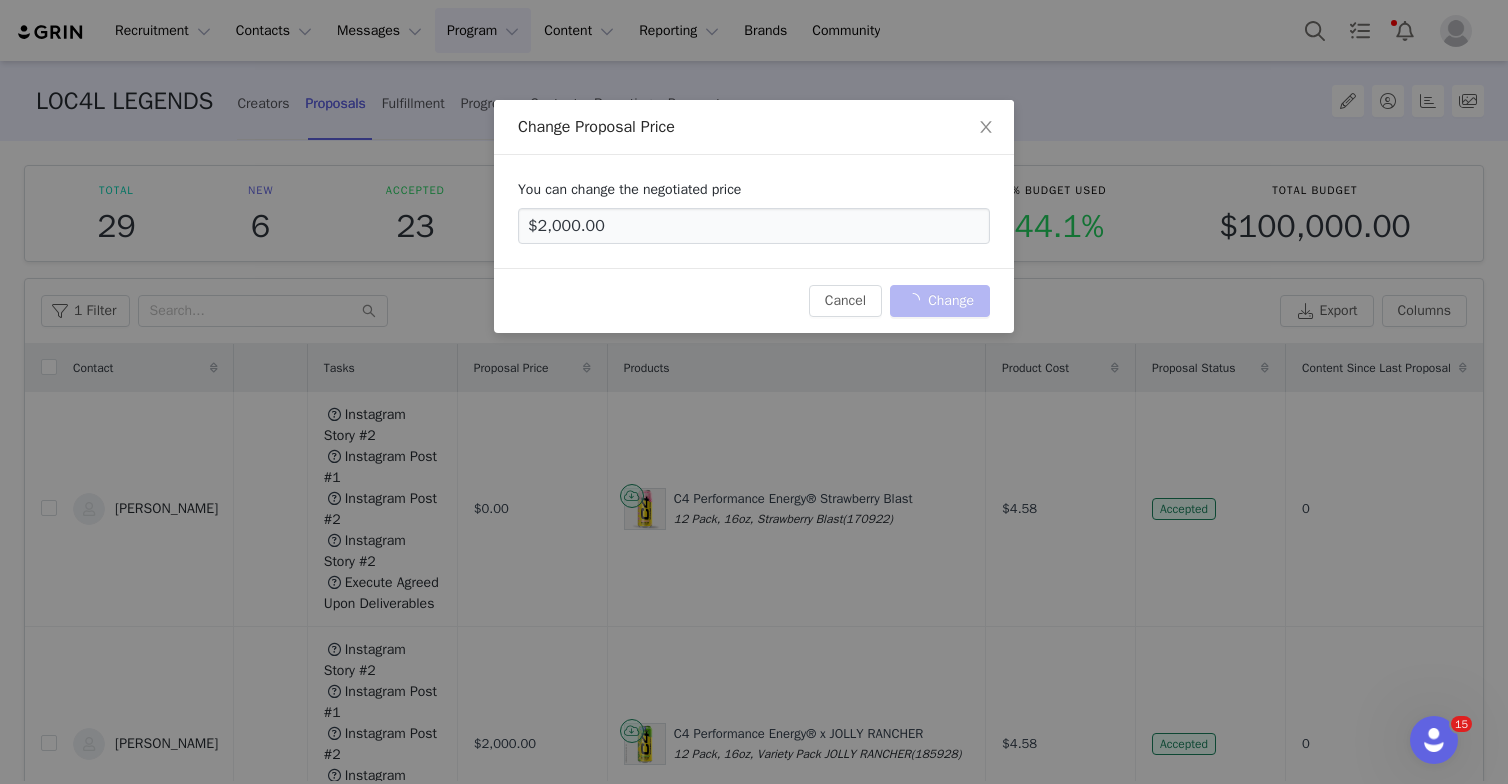 scroll, scrollTop: 0, scrollLeft: 0, axis: both 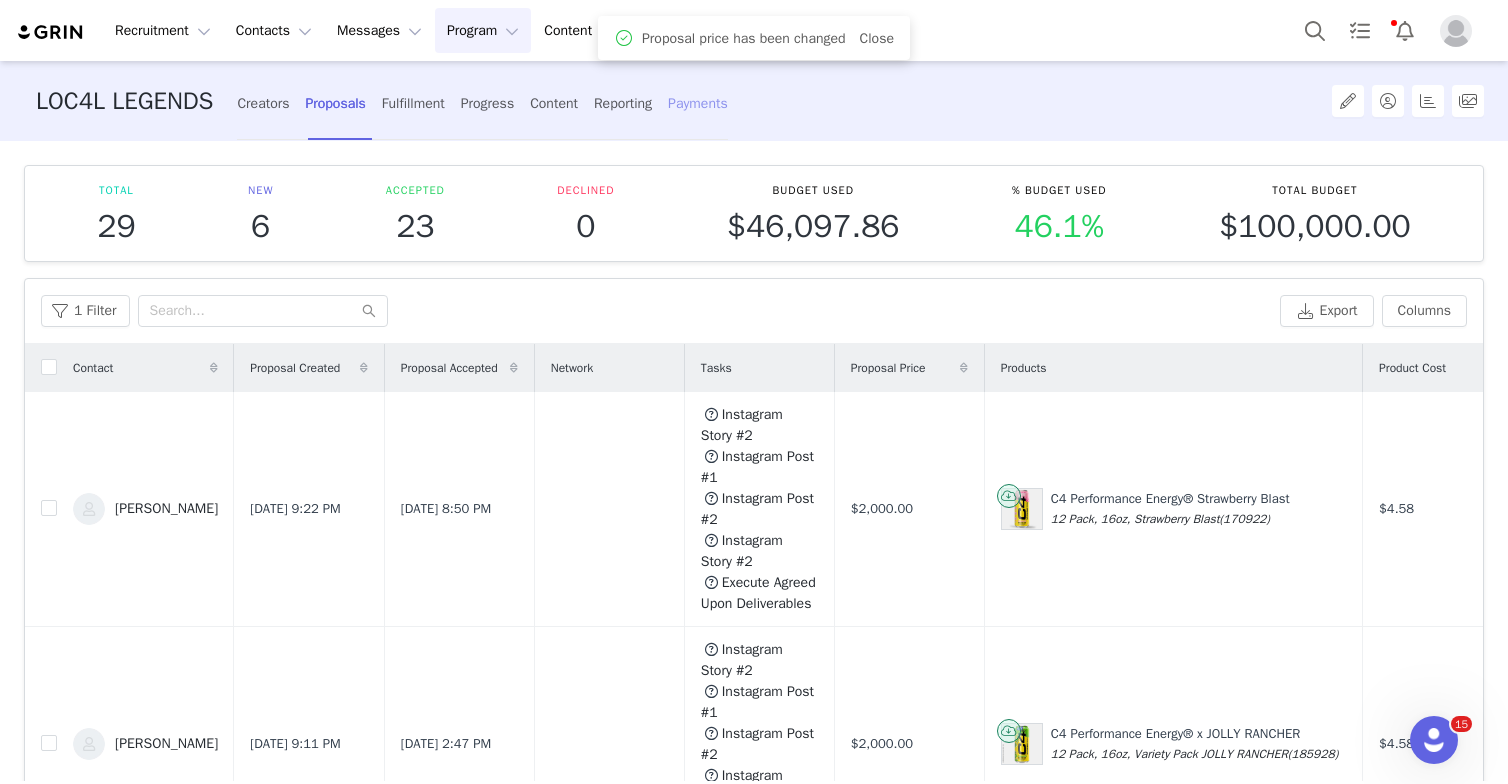 click on "Payments" at bounding box center [698, 103] 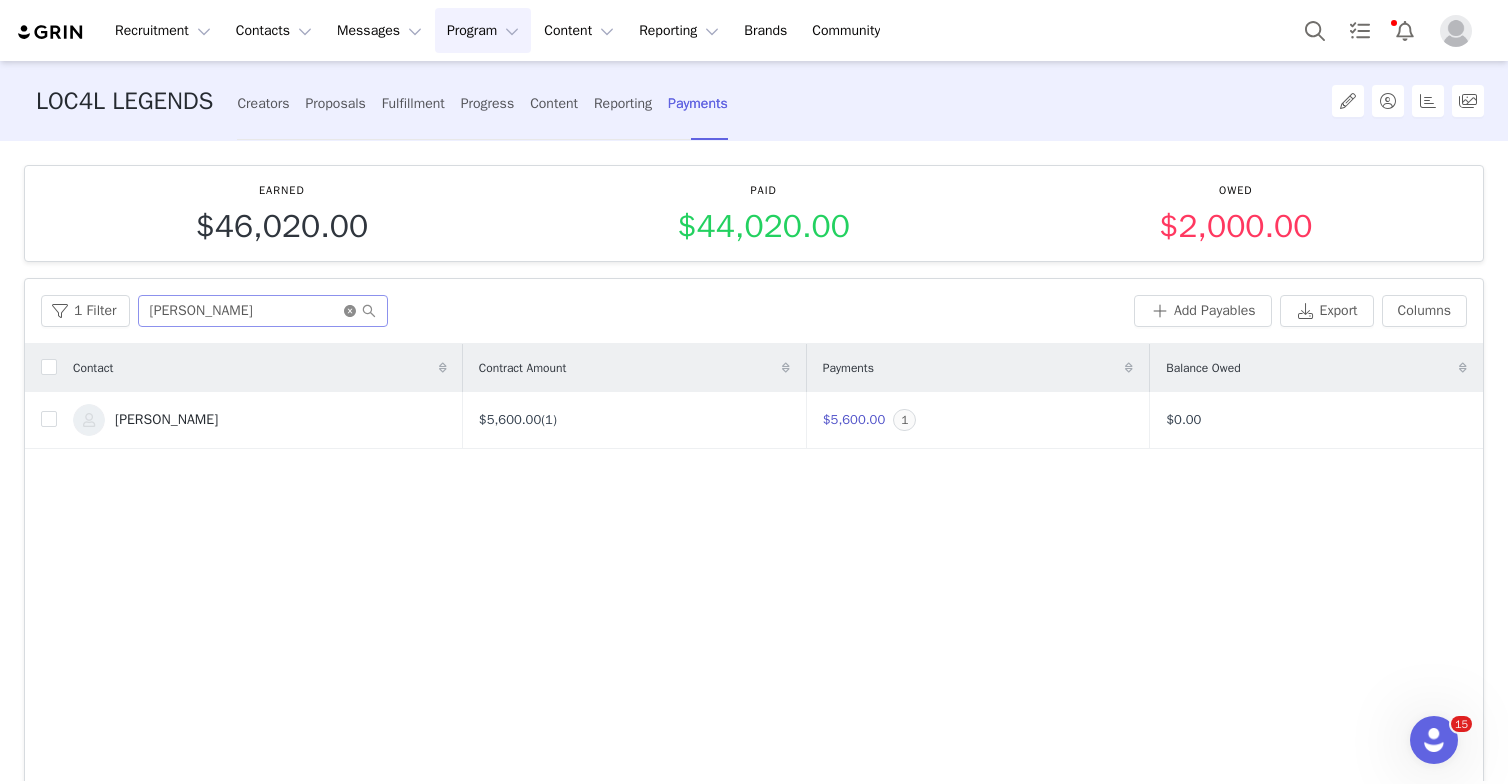 click 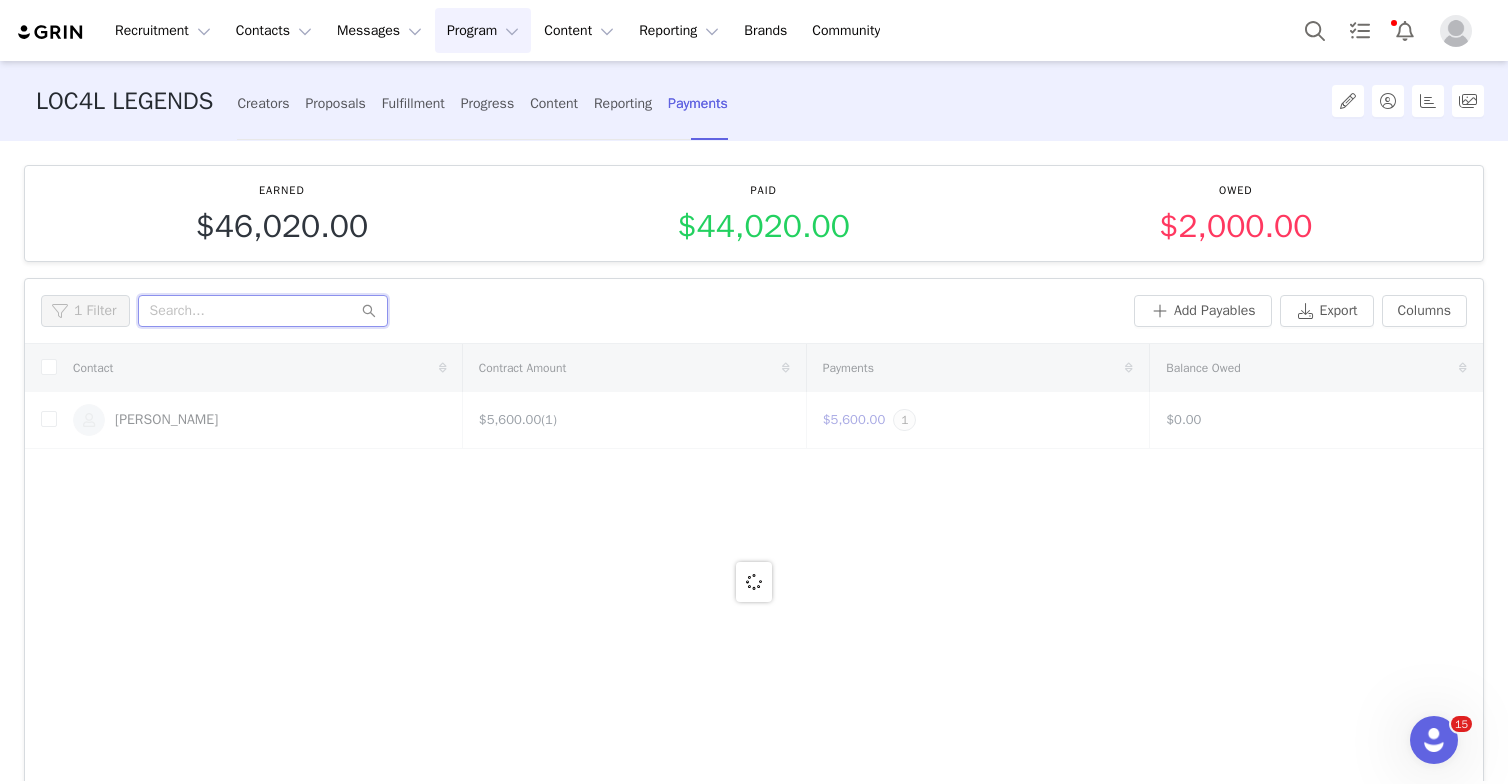 click at bounding box center (263, 311) 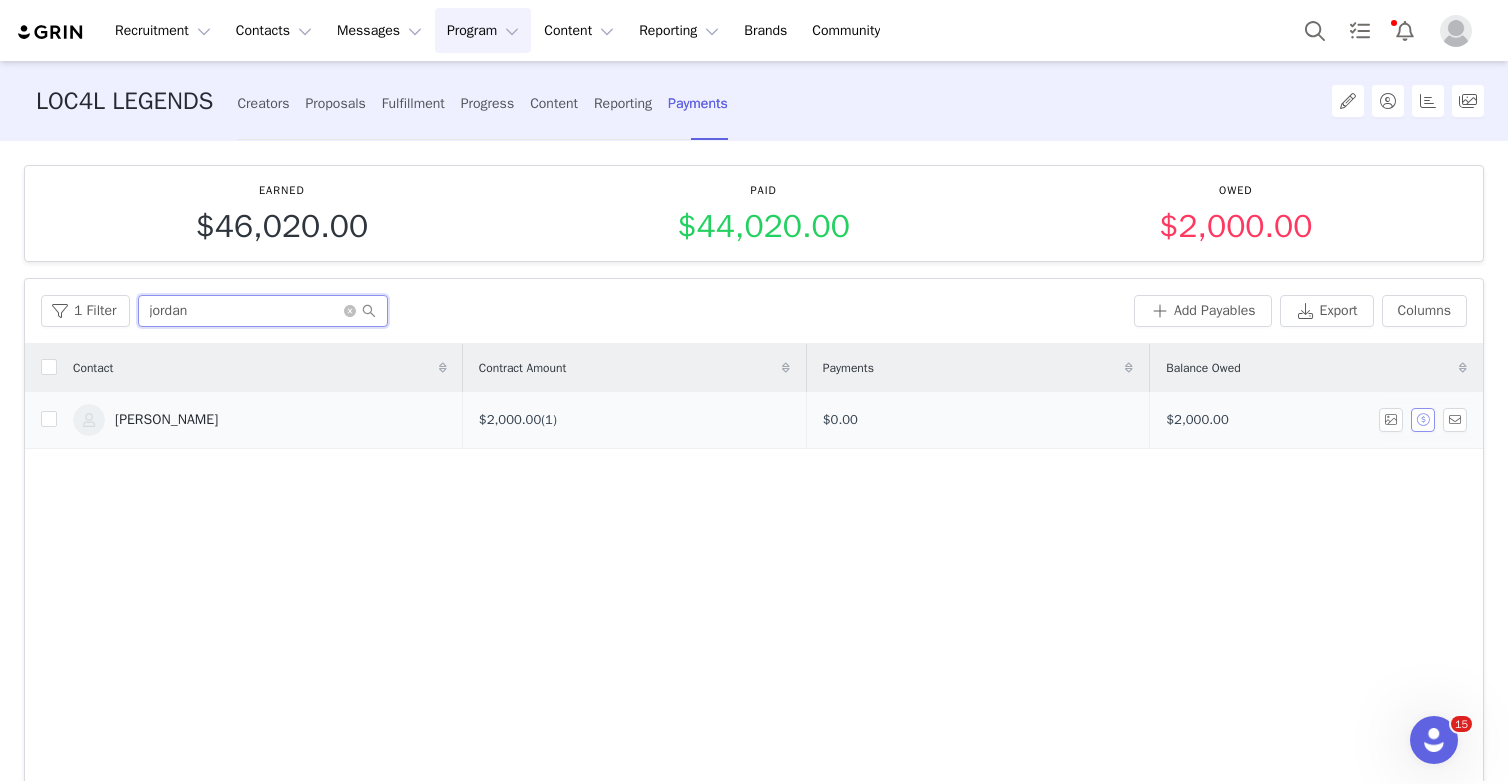 type on "jordan" 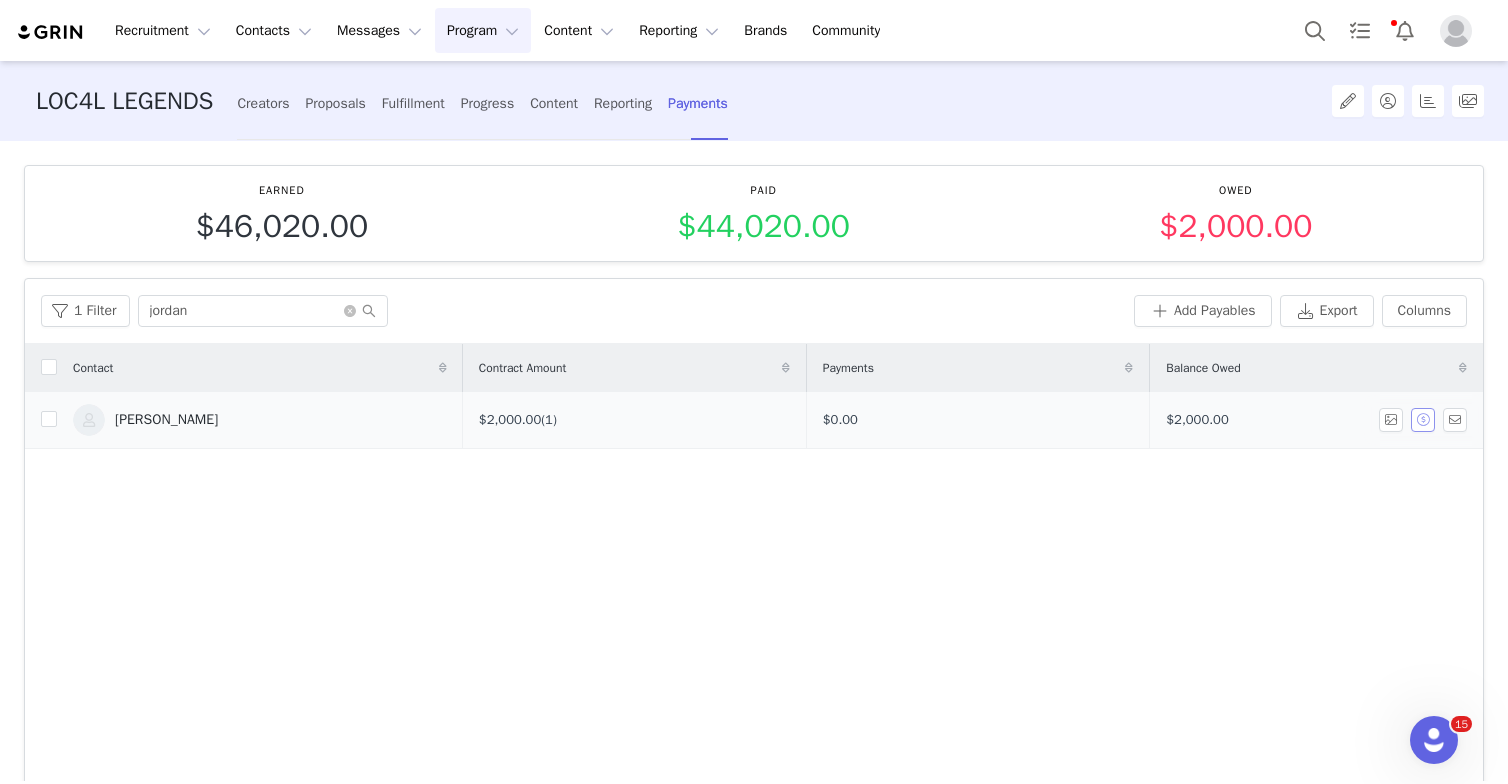 click at bounding box center [1423, 420] 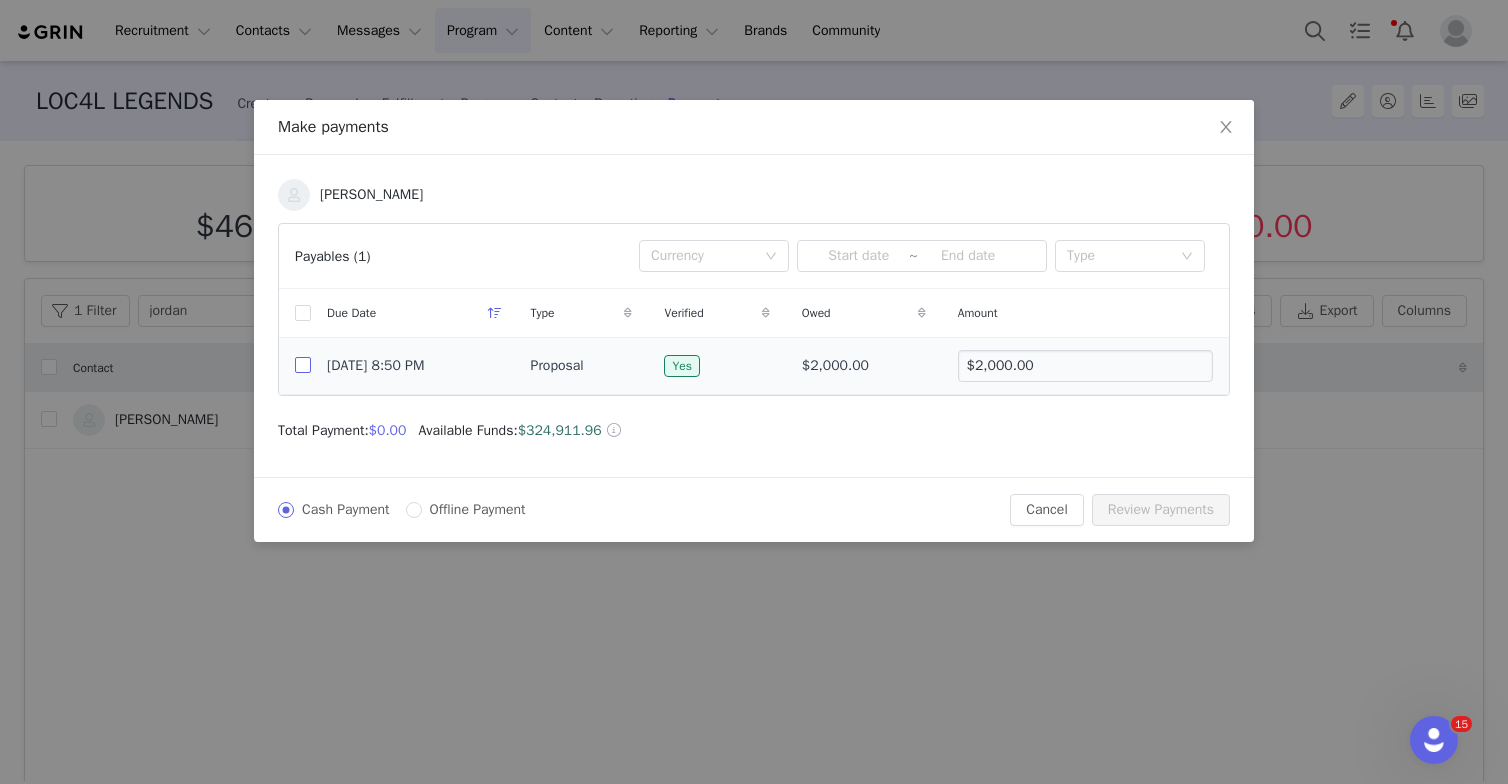 click at bounding box center [303, 365] 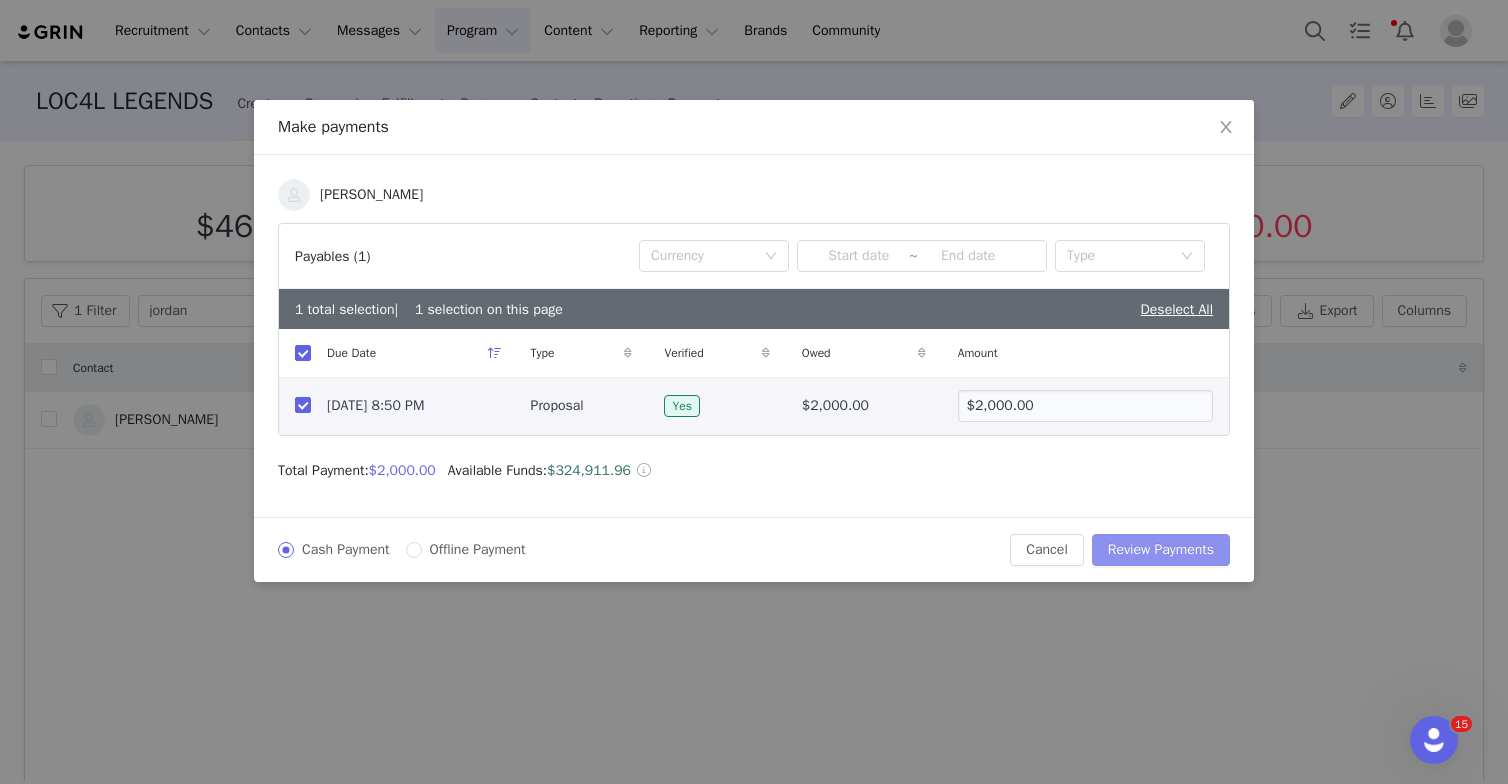 click on "Review Payments" at bounding box center (1161, 550) 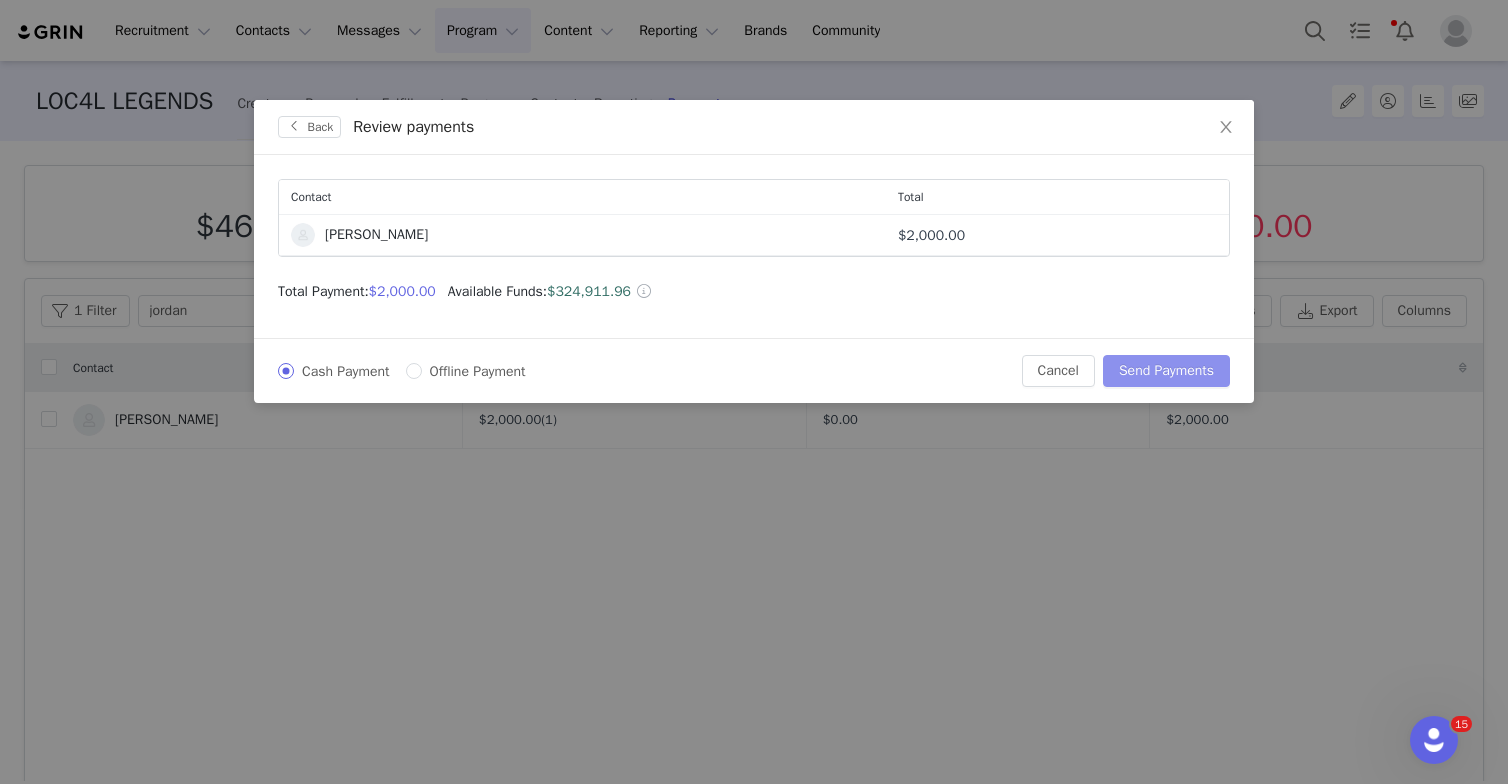 click on "Send Payments" at bounding box center (1166, 371) 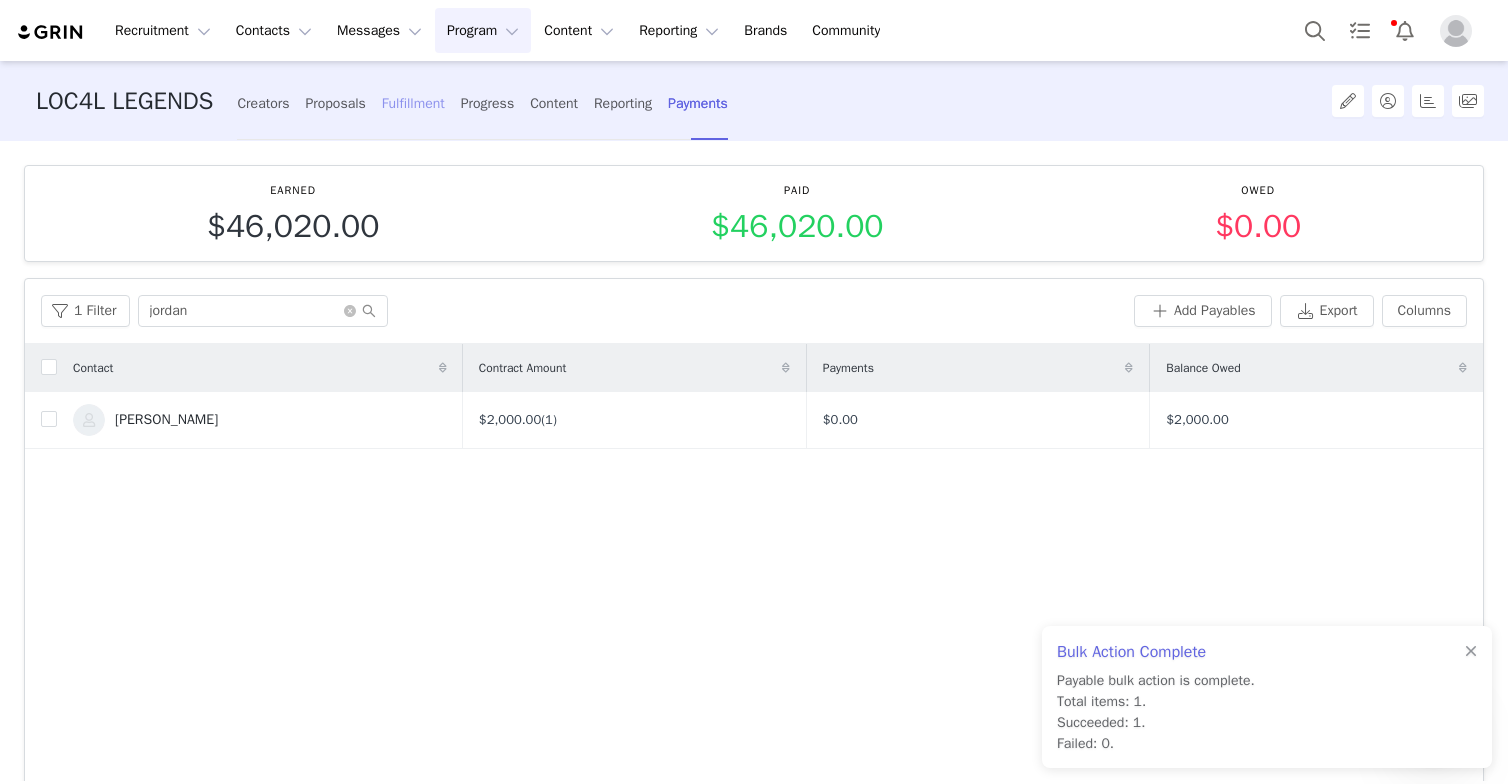 click on "Fulfillment" at bounding box center (413, 103) 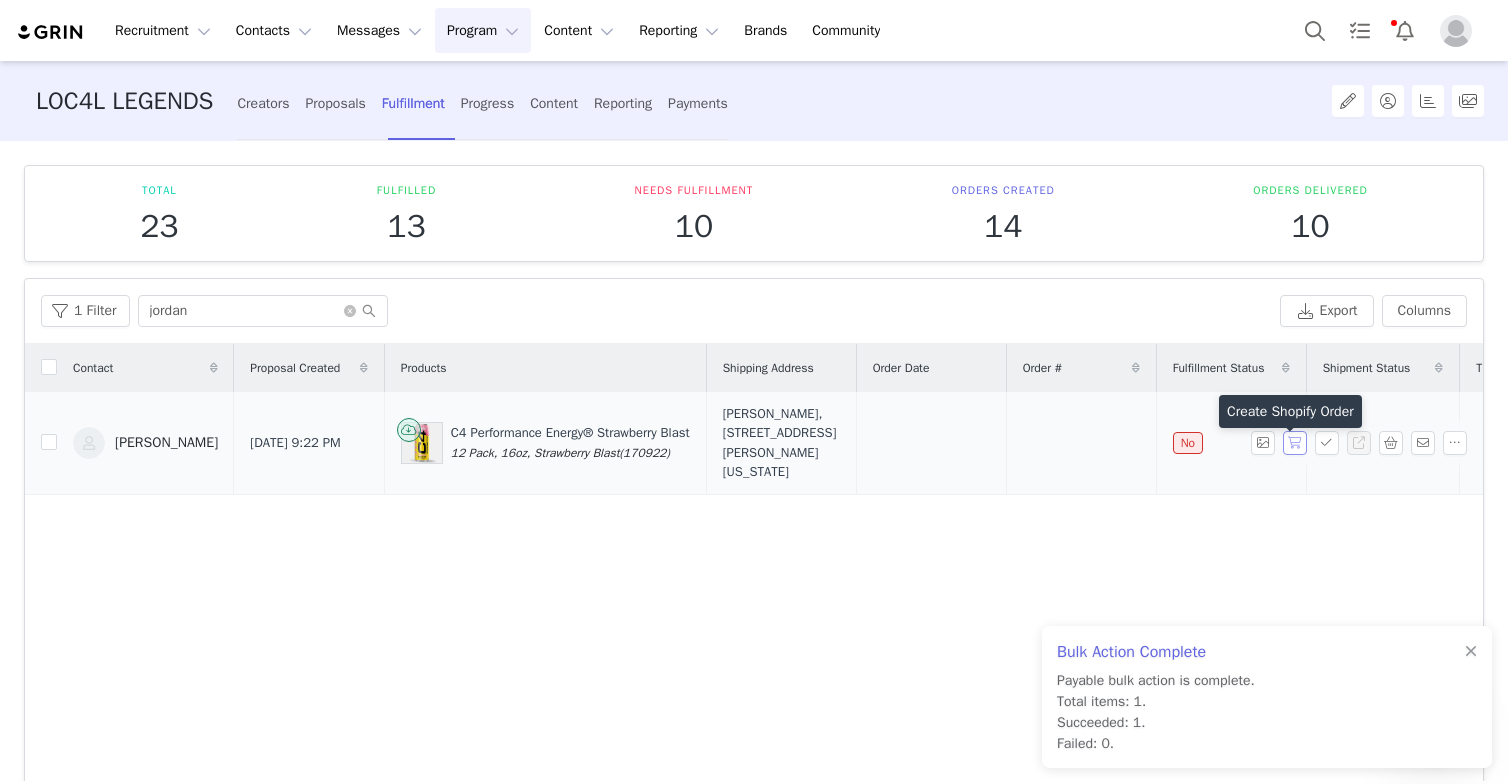 click at bounding box center (1295, 443) 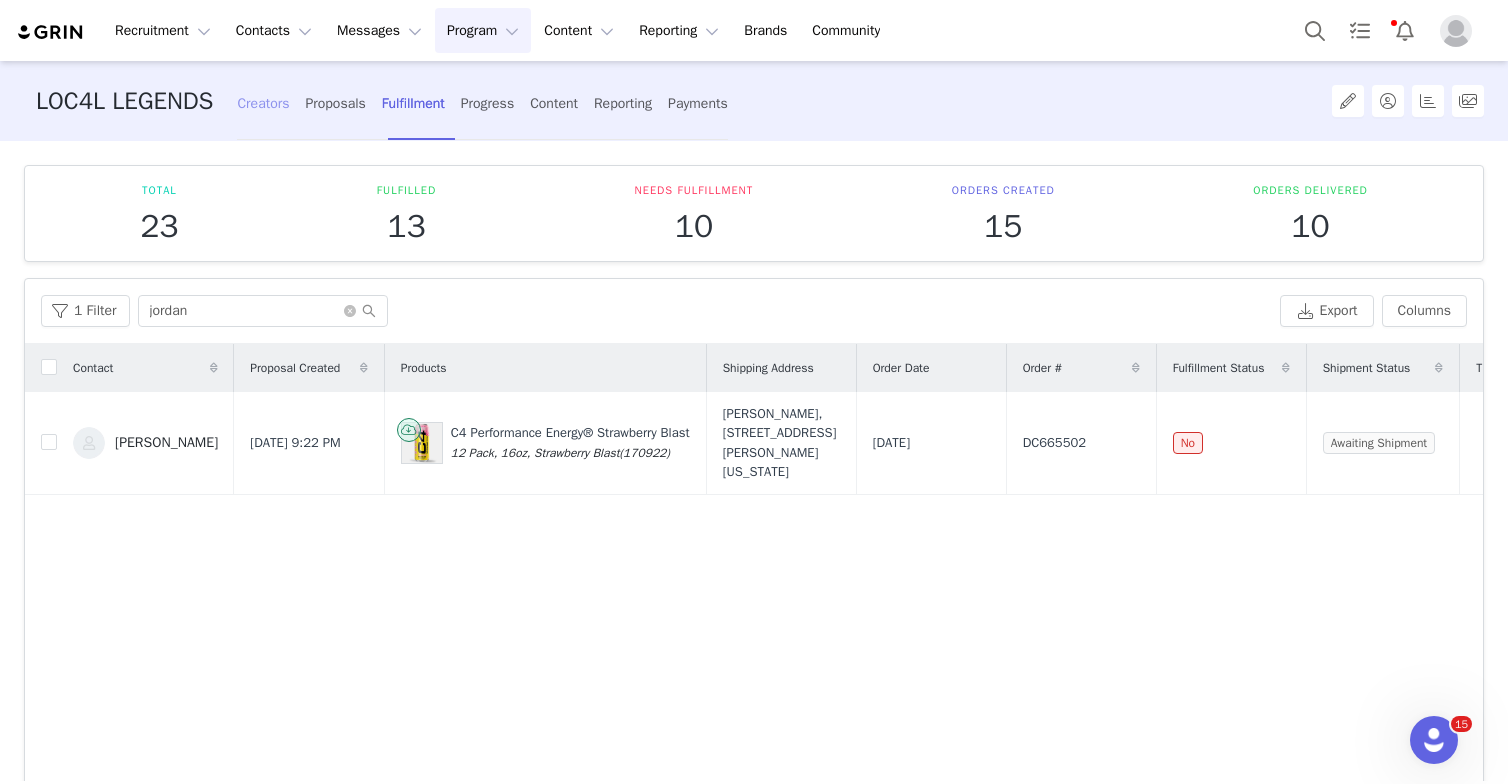 click on "Creators" at bounding box center [263, 103] 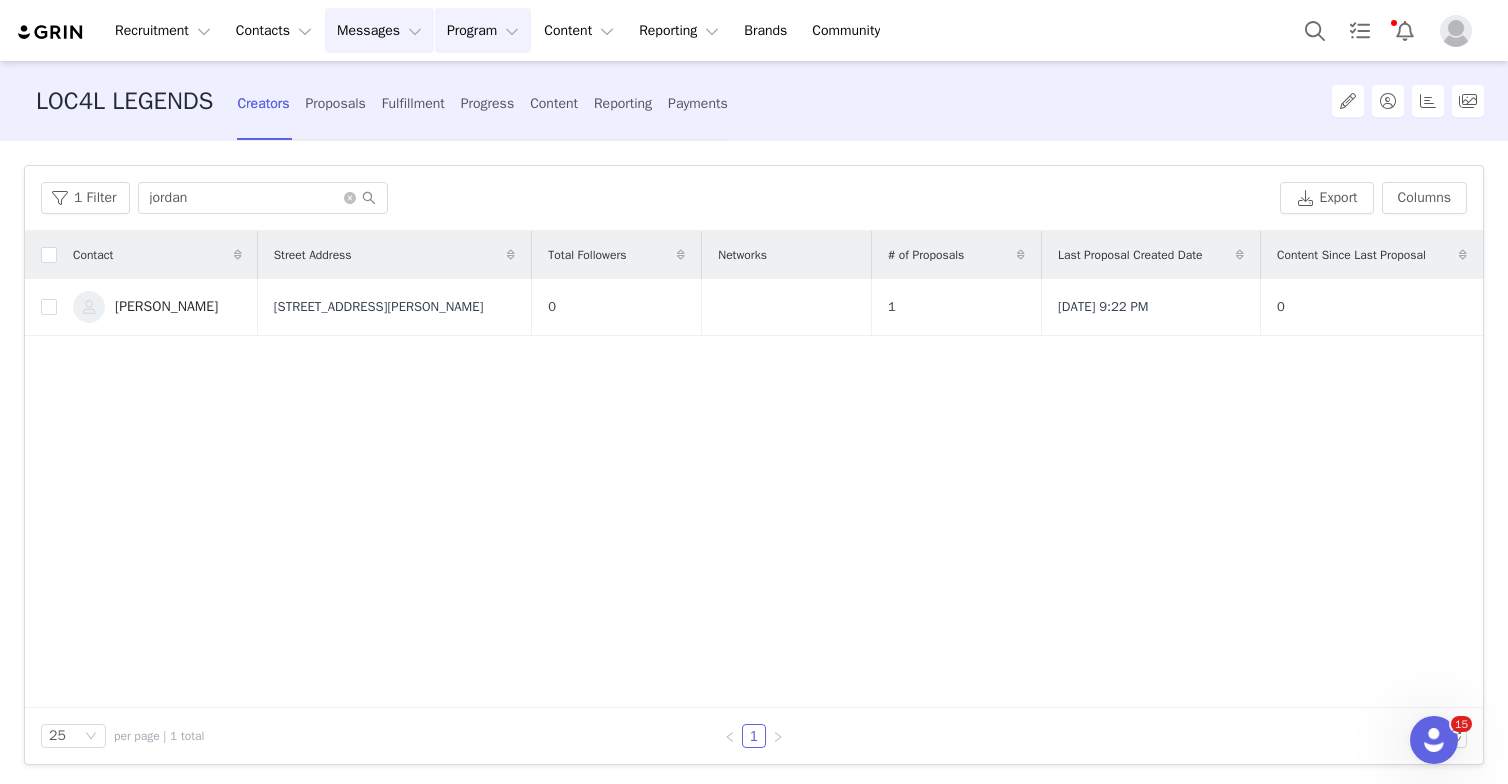 click on "Messages Messages" at bounding box center (379, 30) 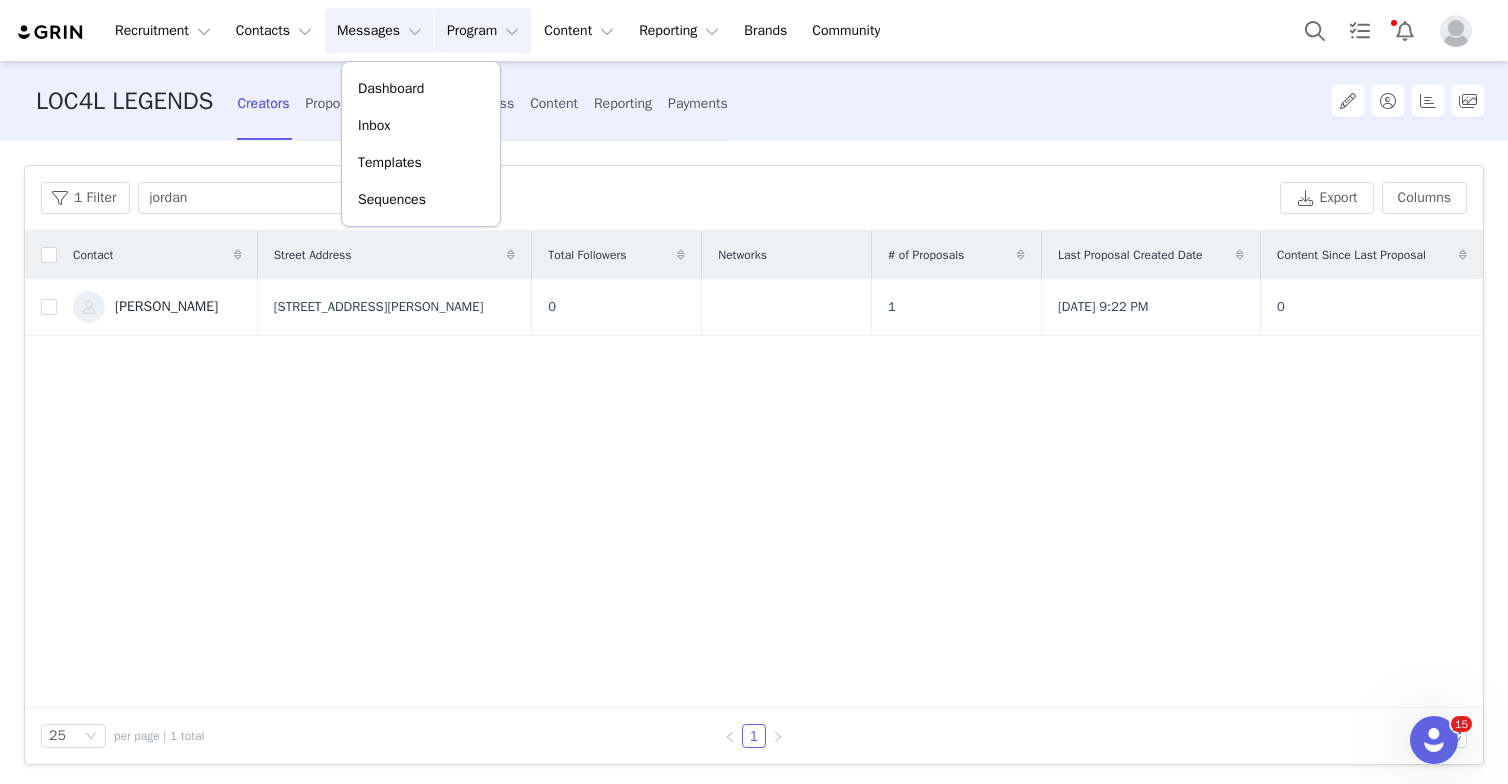 click on "Program Program" at bounding box center [483, 30] 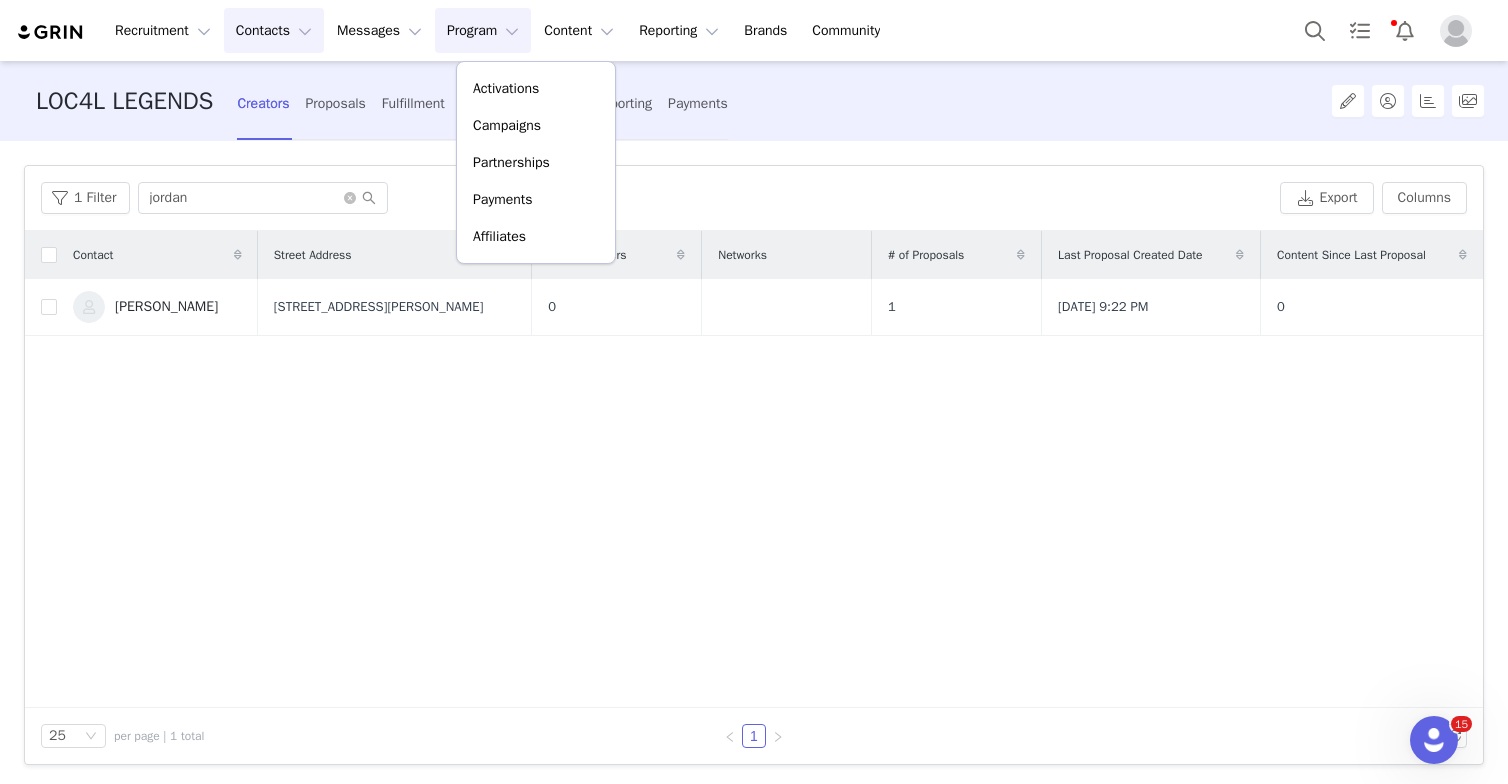 click on "Contacts Contacts" at bounding box center (274, 30) 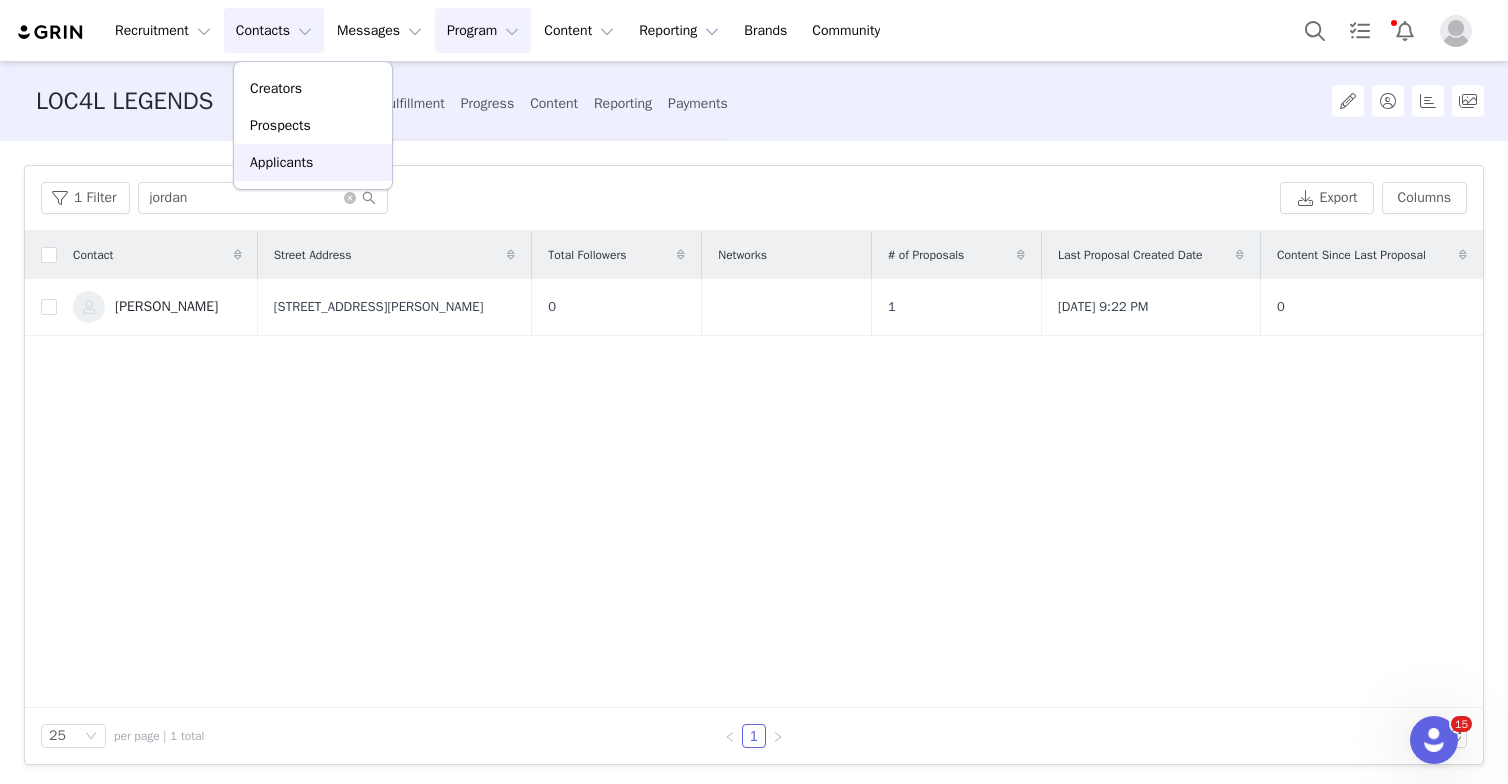 click on "Applicants" at bounding box center (313, 162) 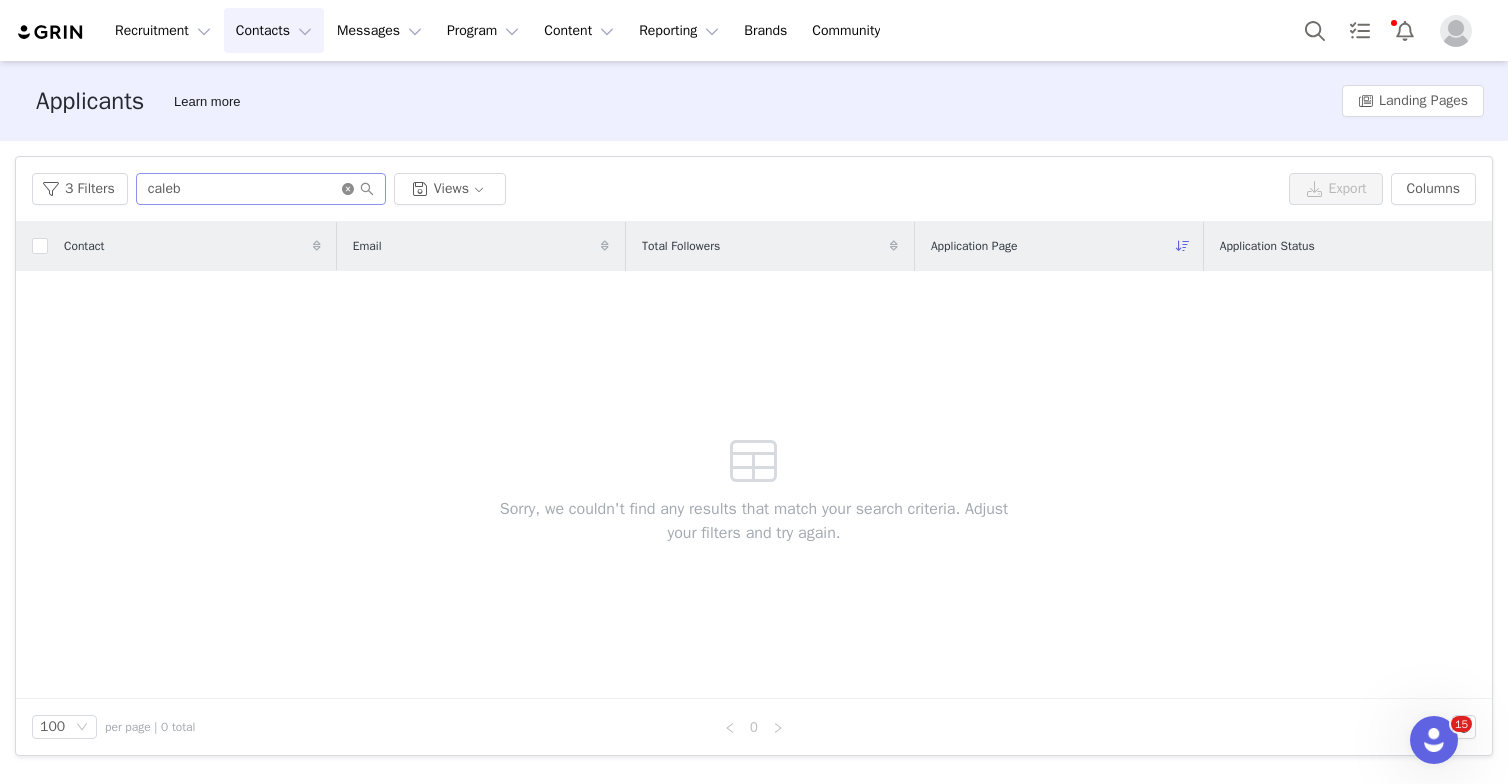 click 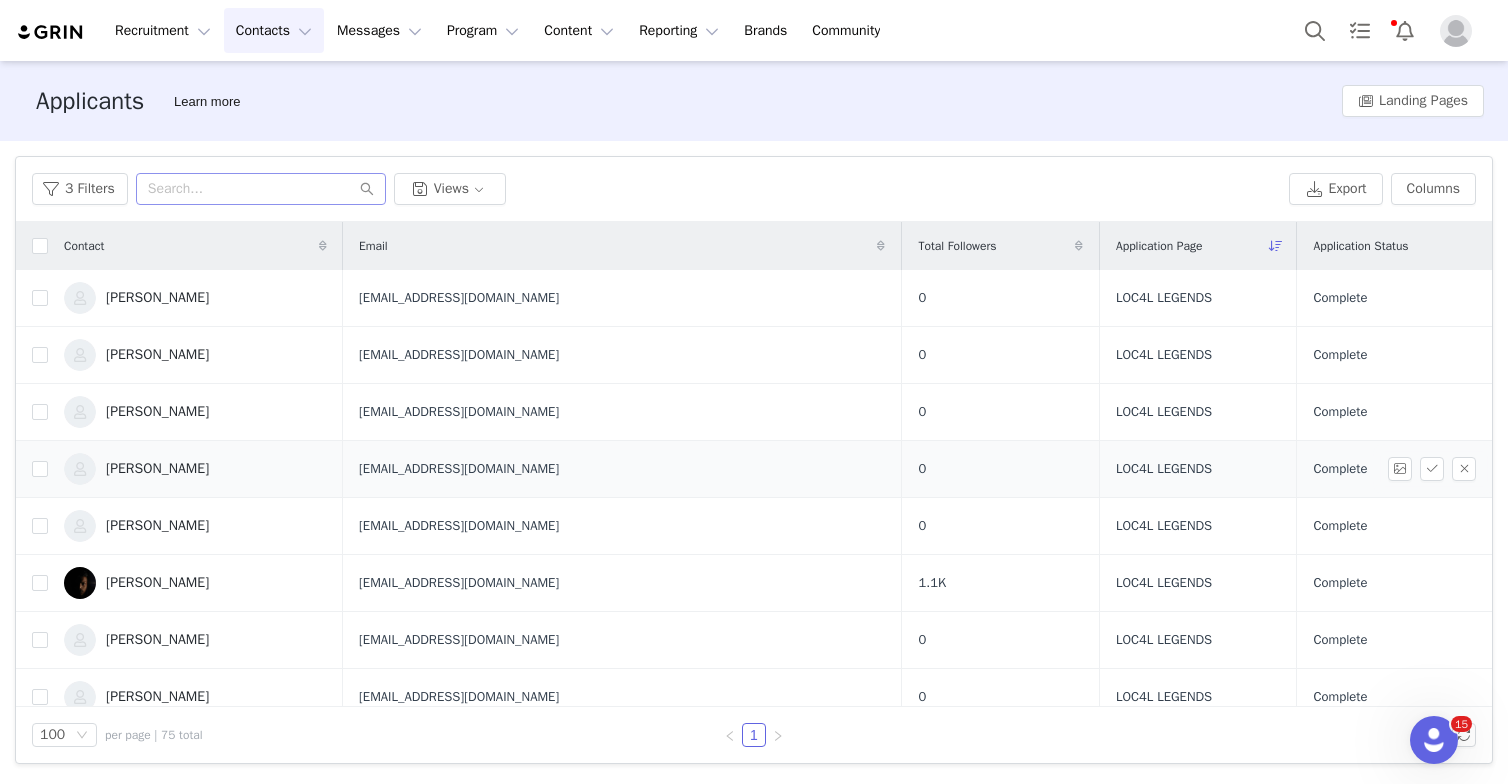 click on "[PERSON_NAME]" at bounding box center (157, 469) 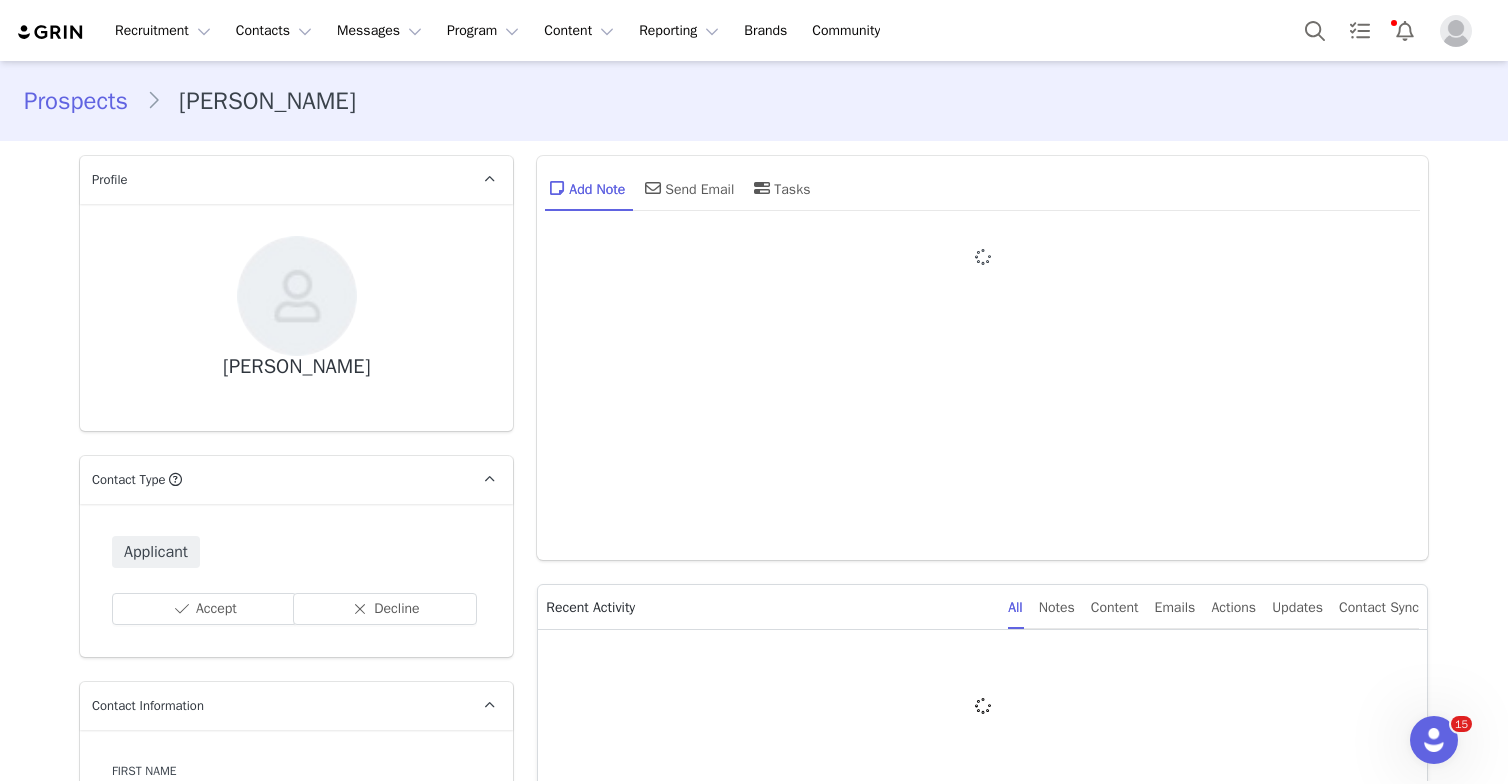 type on "+1 ([GEOGRAPHIC_DATA])" 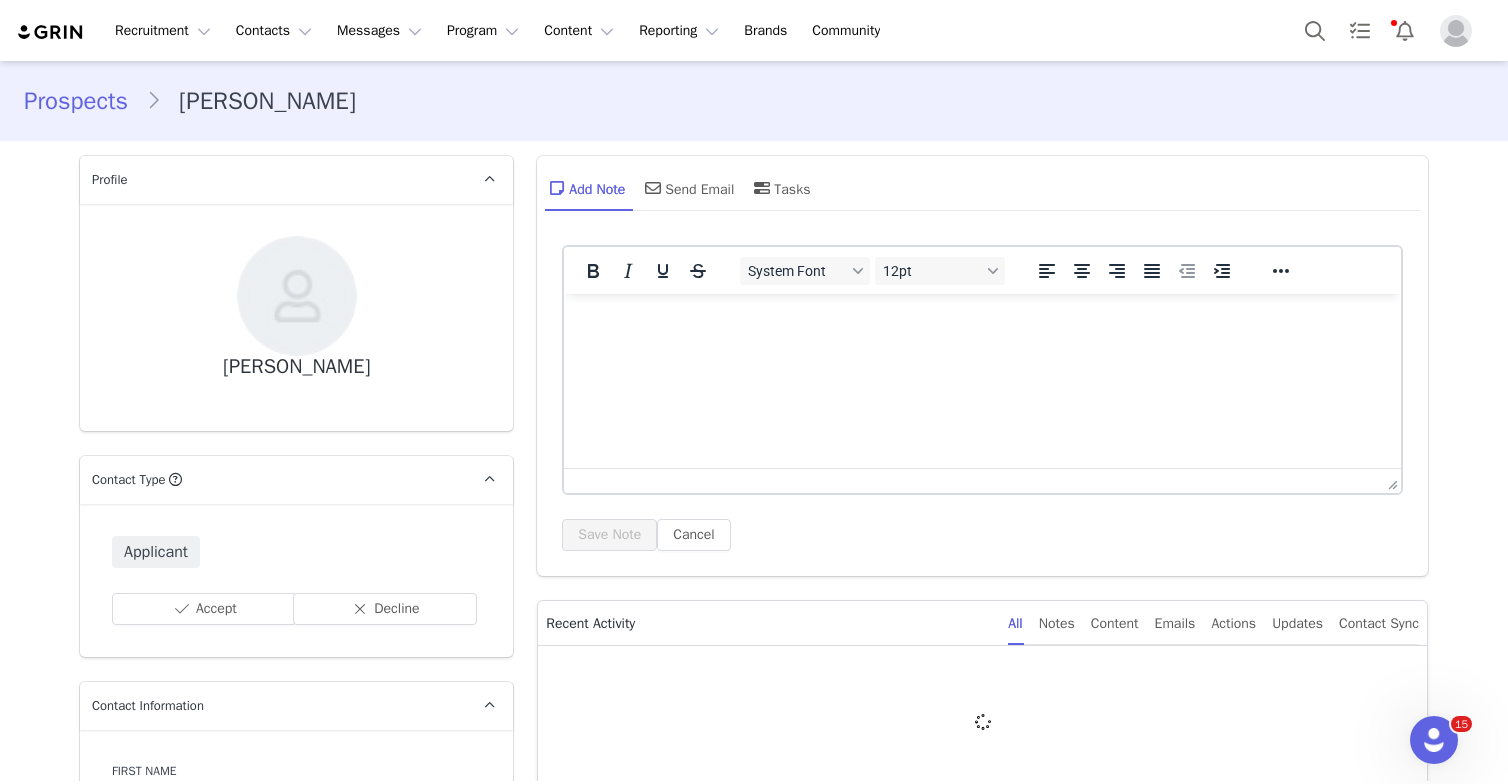 scroll, scrollTop: 0, scrollLeft: 0, axis: both 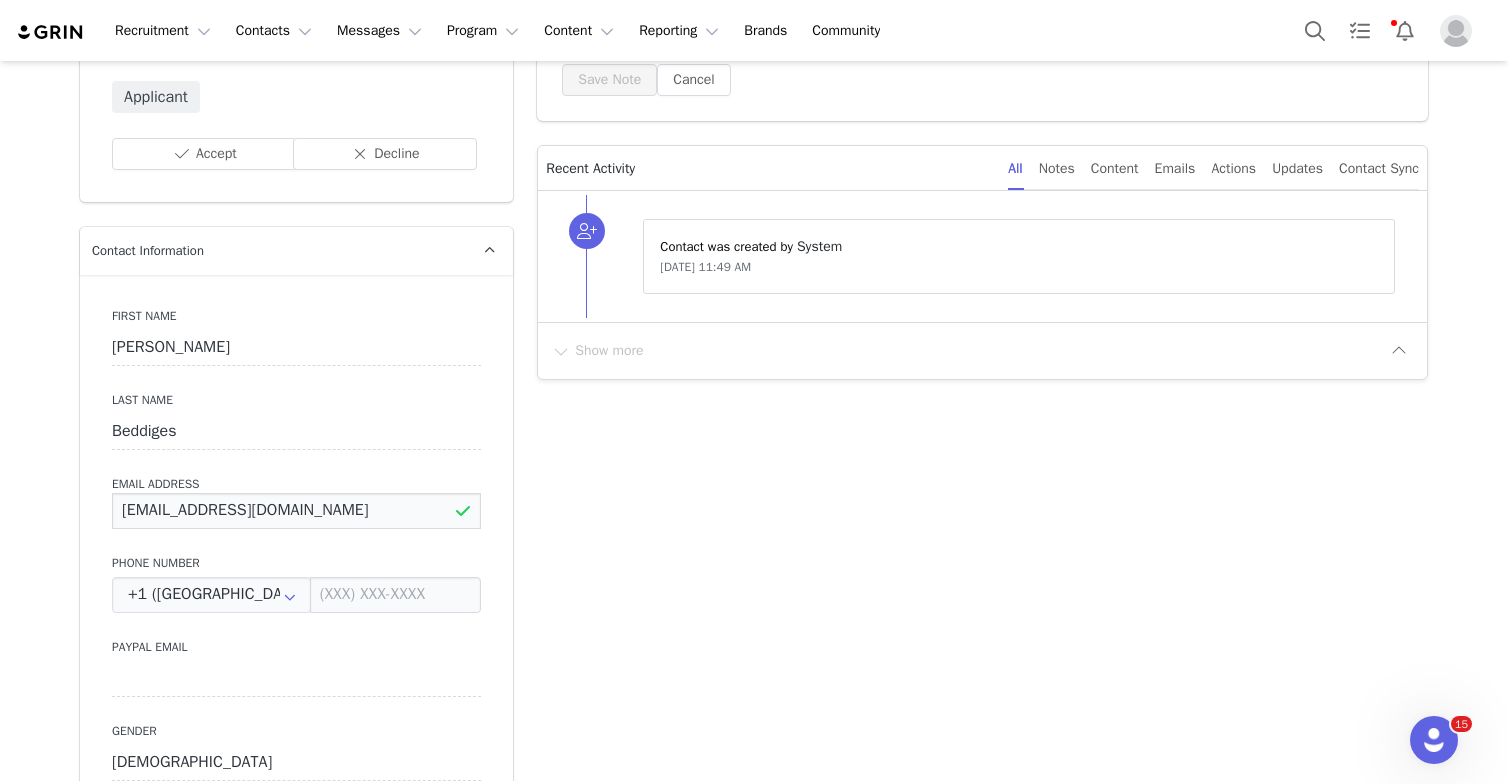 drag, startPoint x: 338, startPoint y: 518, endPoint x: 109, endPoint y: 517, distance: 229.00218 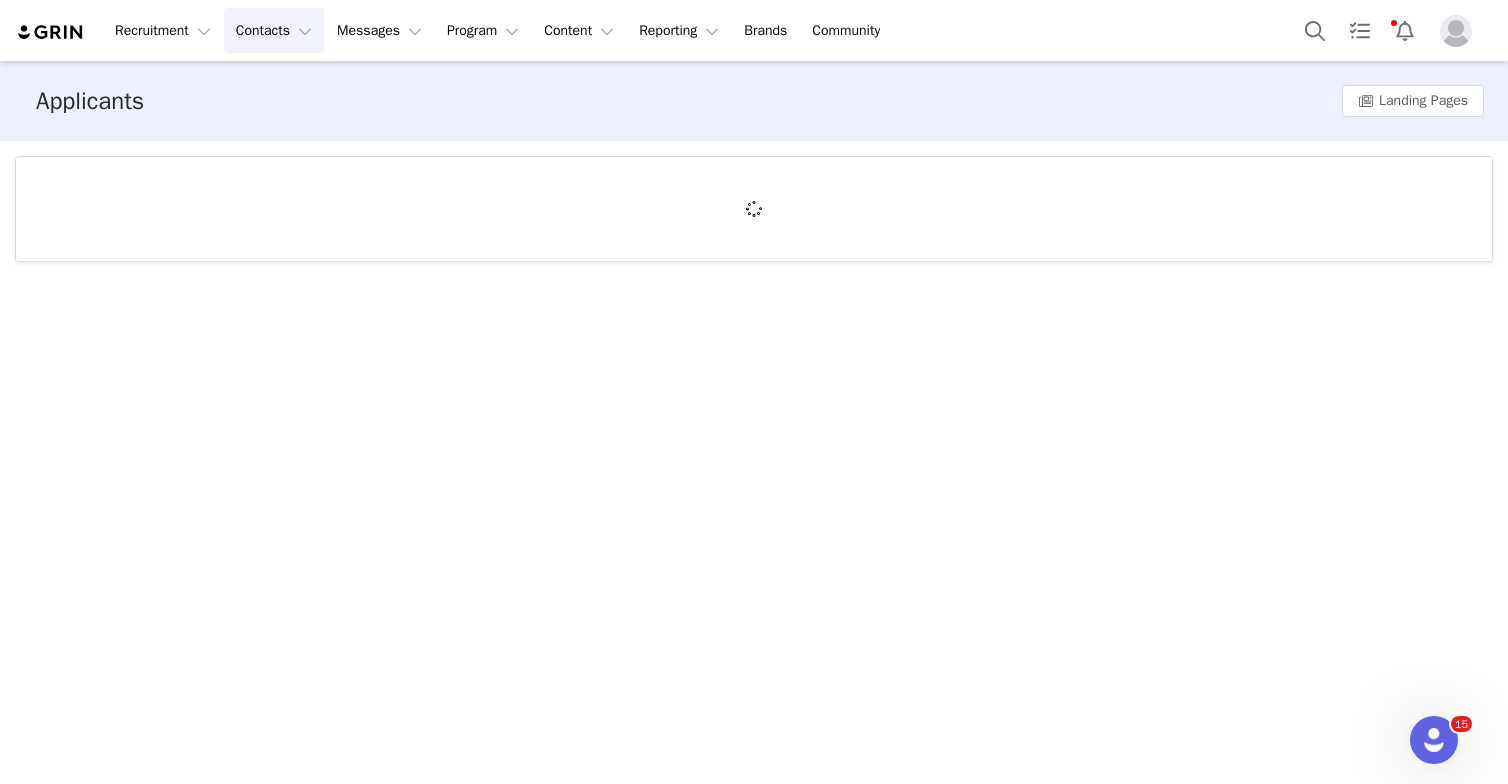 scroll, scrollTop: 0, scrollLeft: 0, axis: both 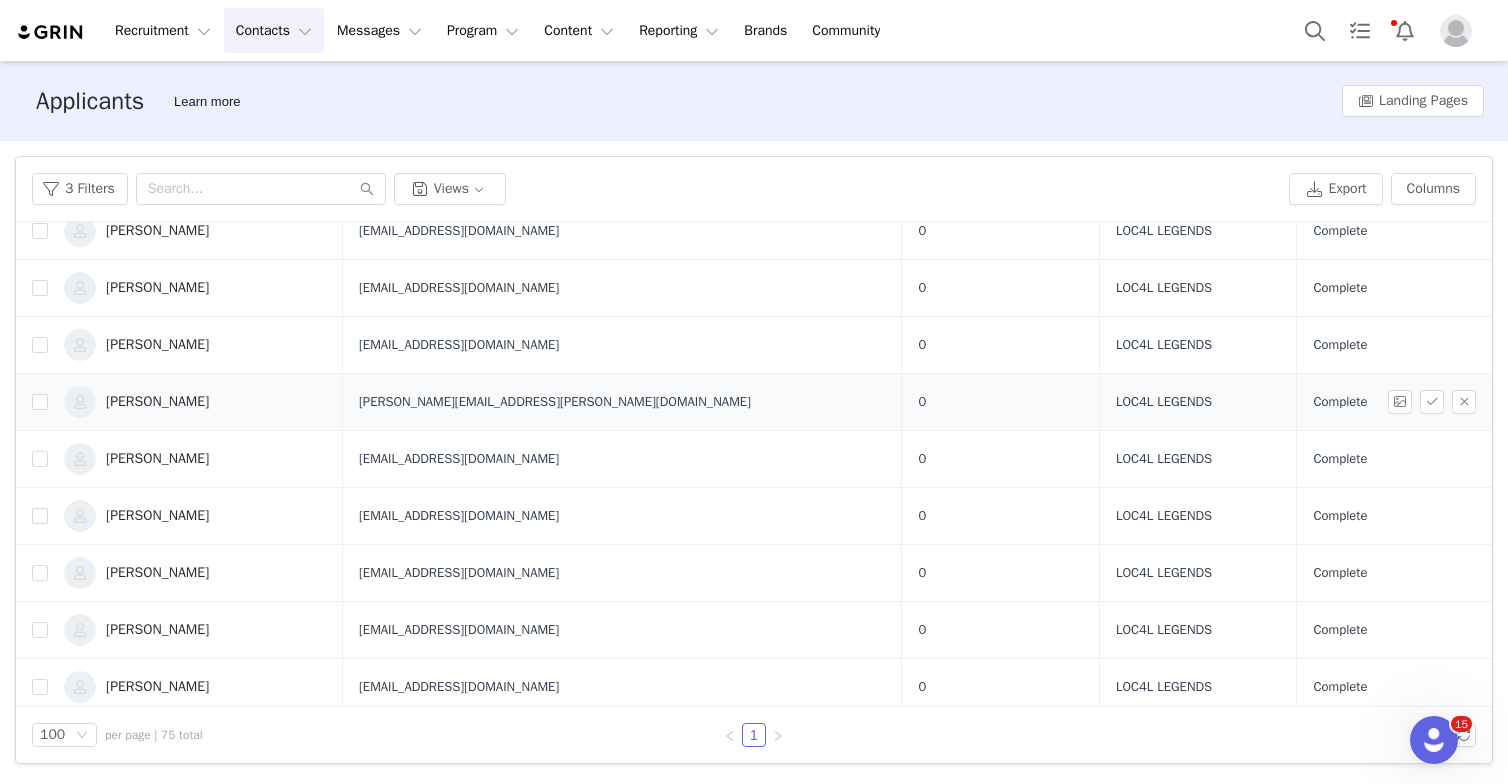 click on "[PERSON_NAME]" at bounding box center (157, 402) 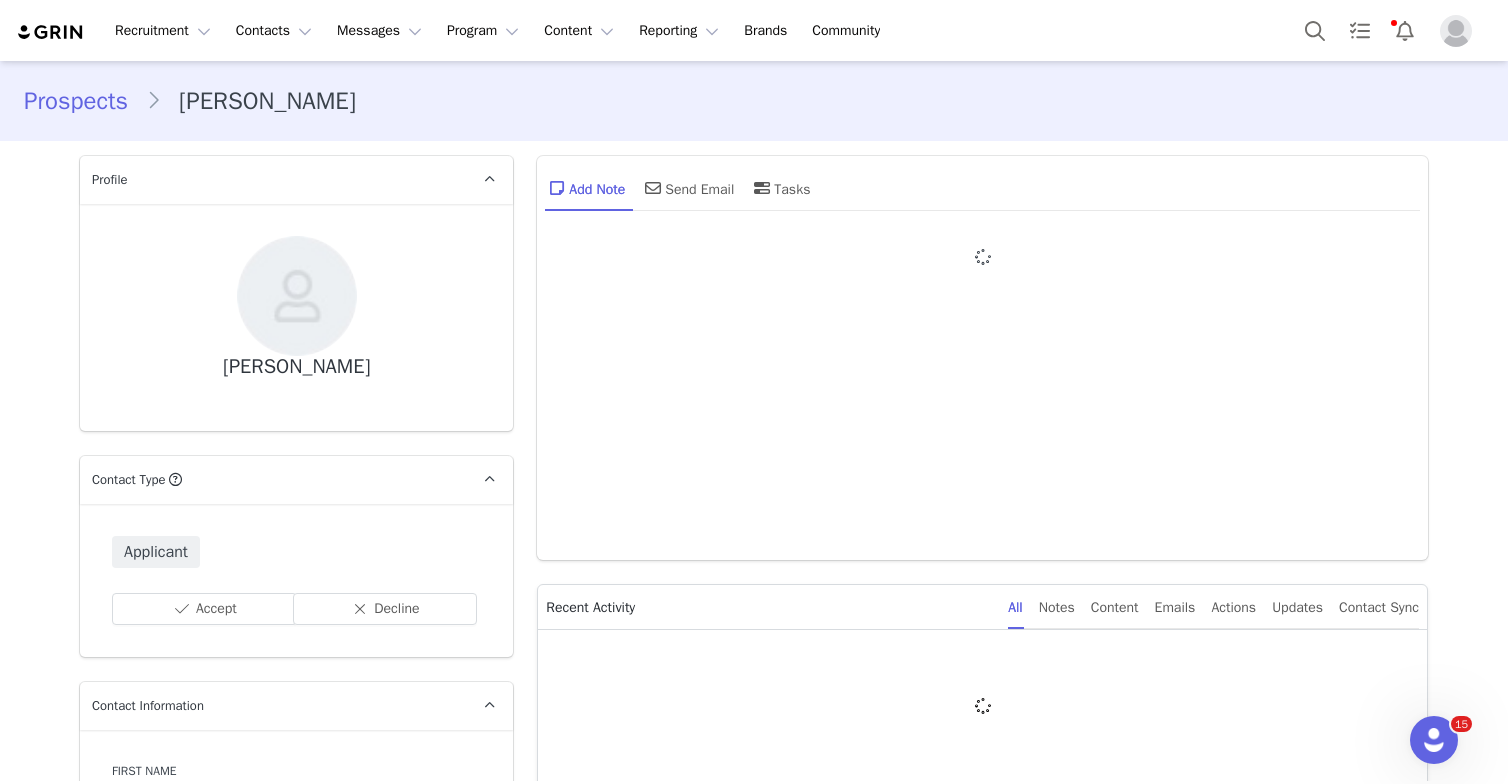 type on "+1 ([GEOGRAPHIC_DATA])" 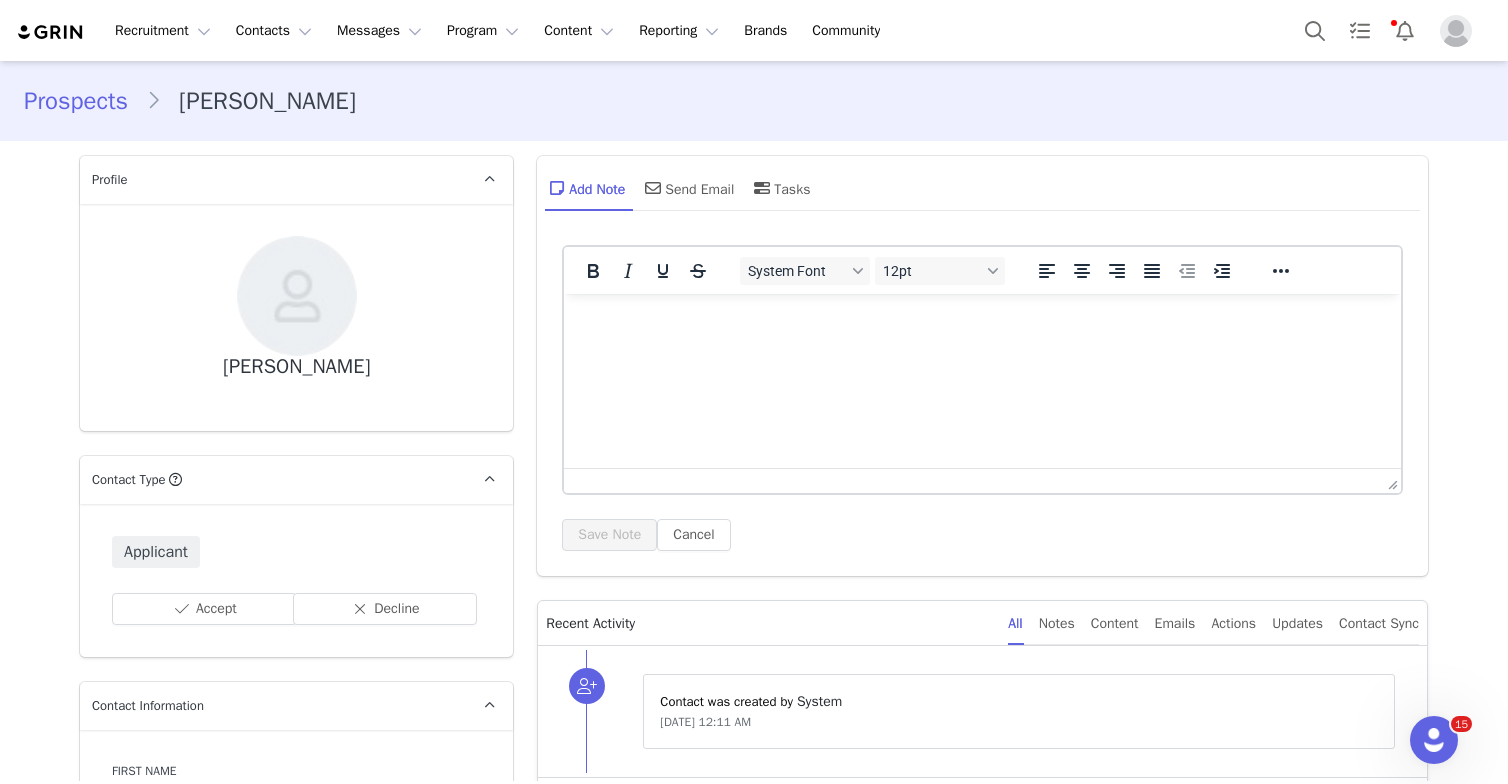 scroll, scrollTop: 0, scrollLeft: 0, axis: both 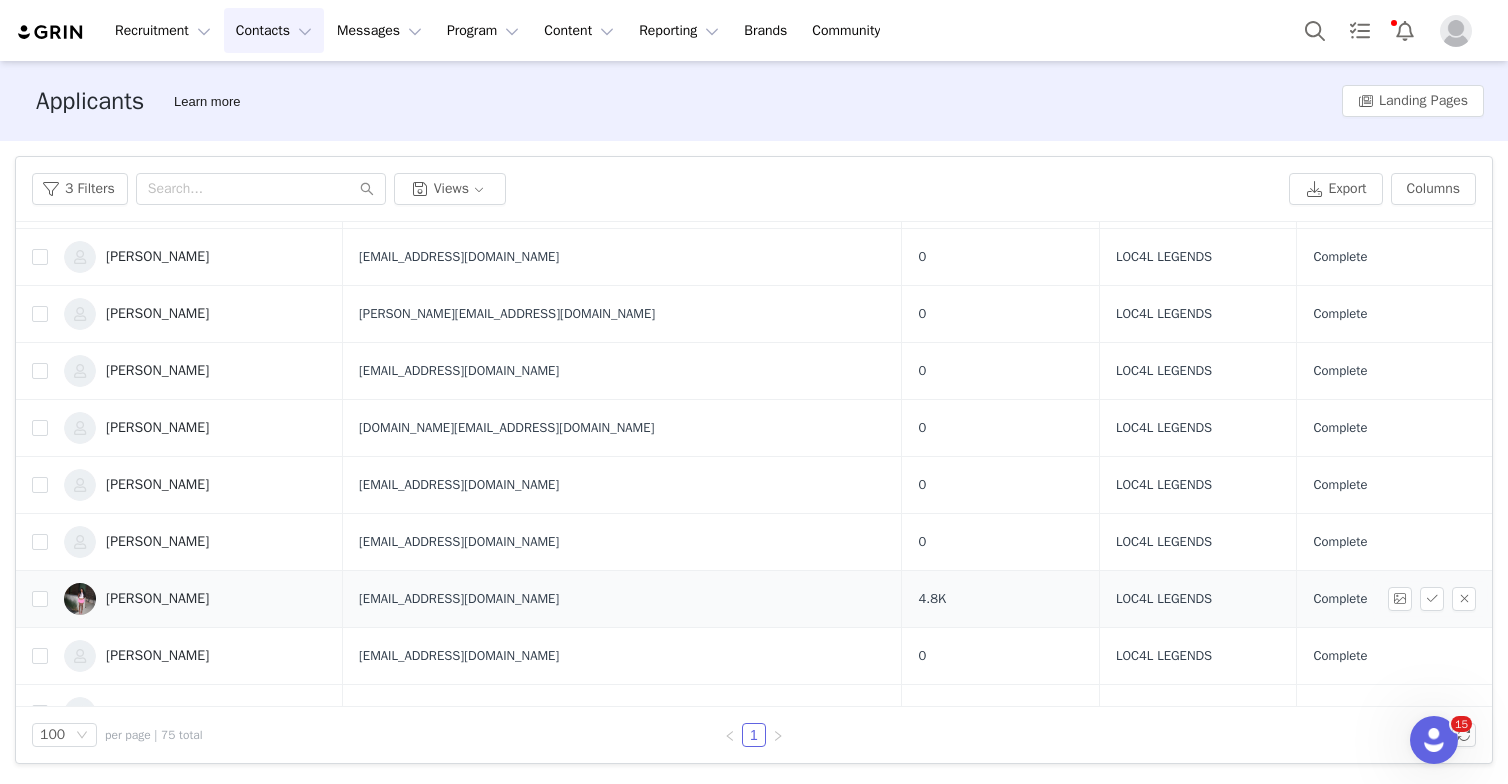 click on "[PERSON_NAME]" at bounding box center [195, 599] 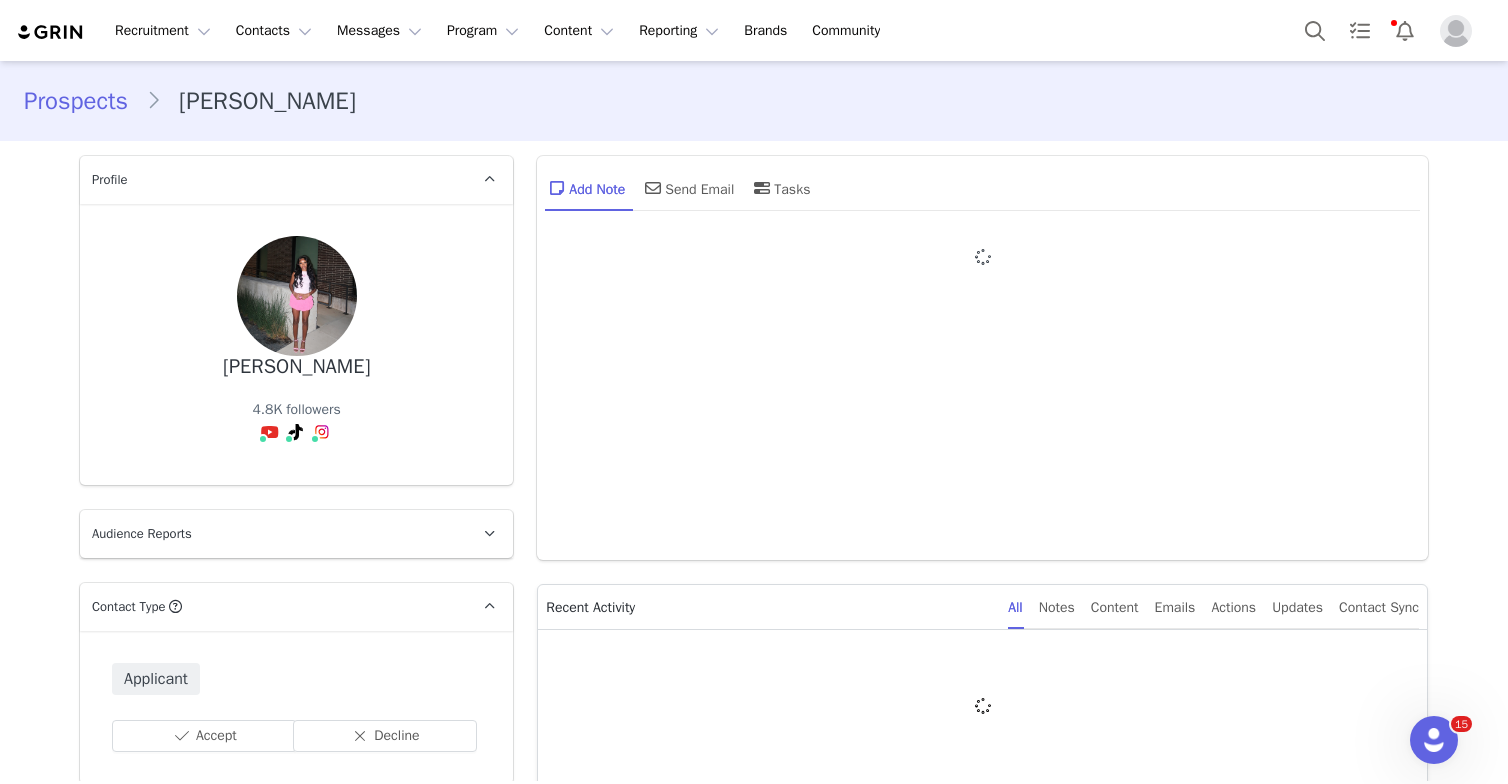 type on "+1 ([GEOGRAPHIC_DATA])" 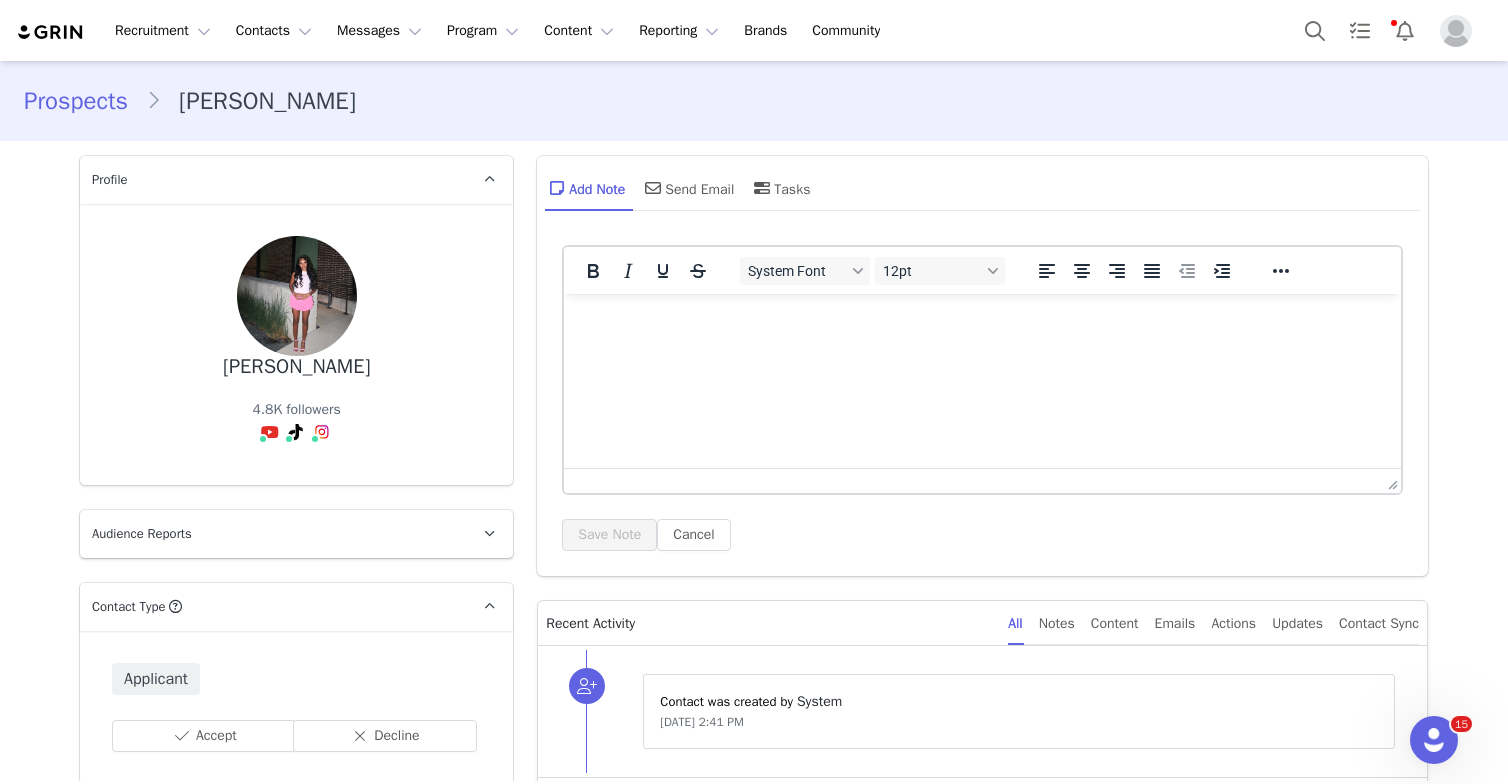 scroll, scrollTop: 0, scrollLeft: 0, axis: both 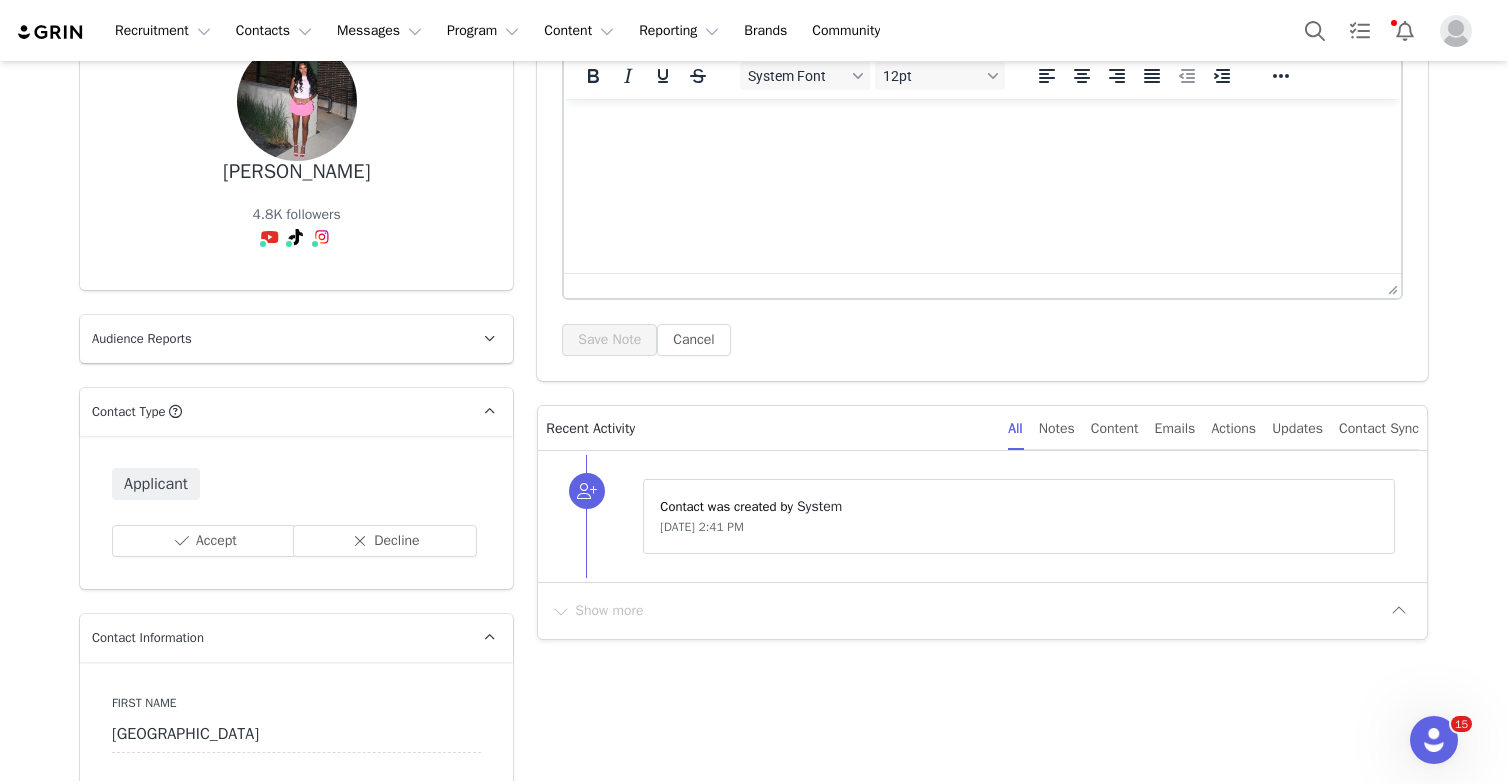 click on "Applicant  Accept Decline" at bounding box center [296, 512] 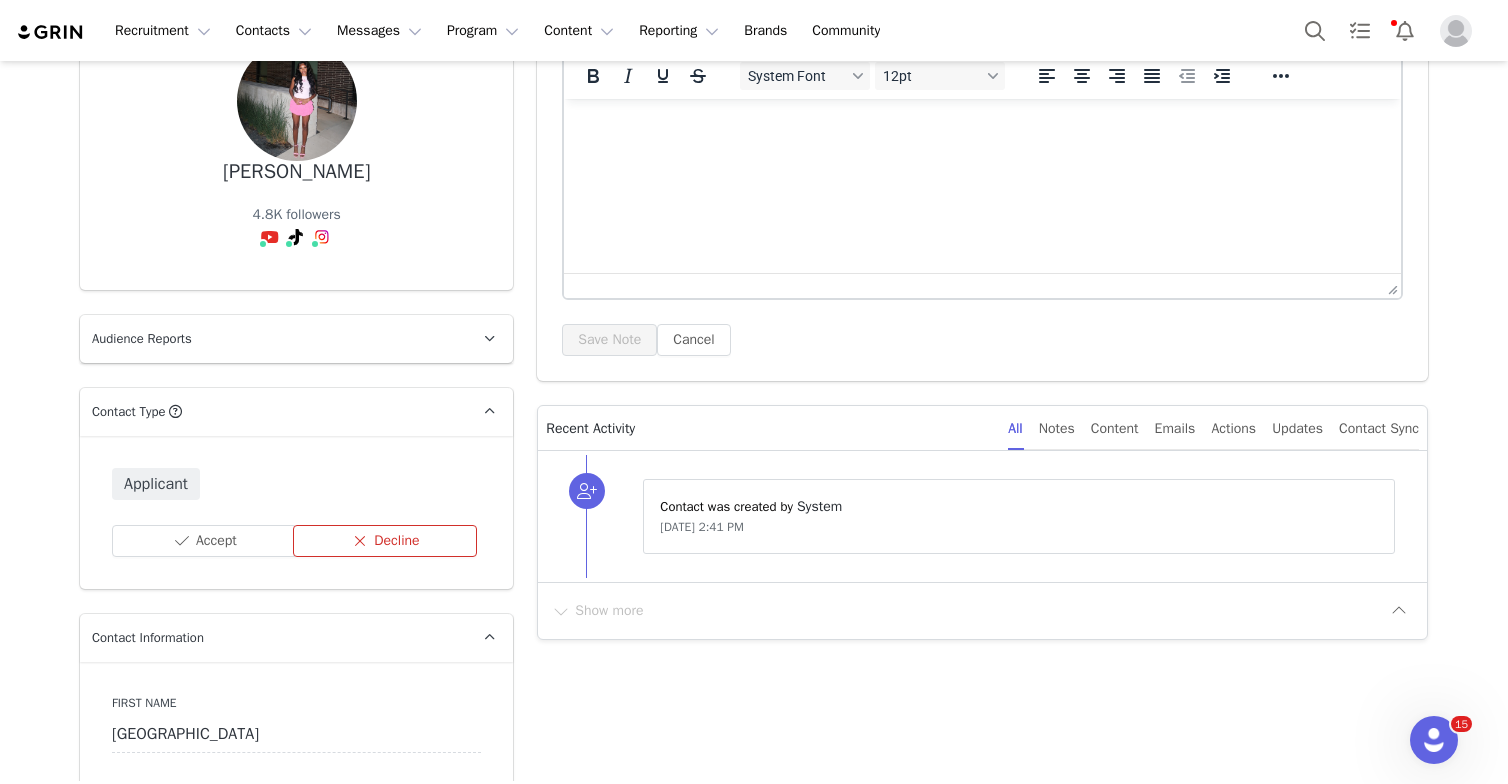 click on "Decline" at bounding box center [385, 541] 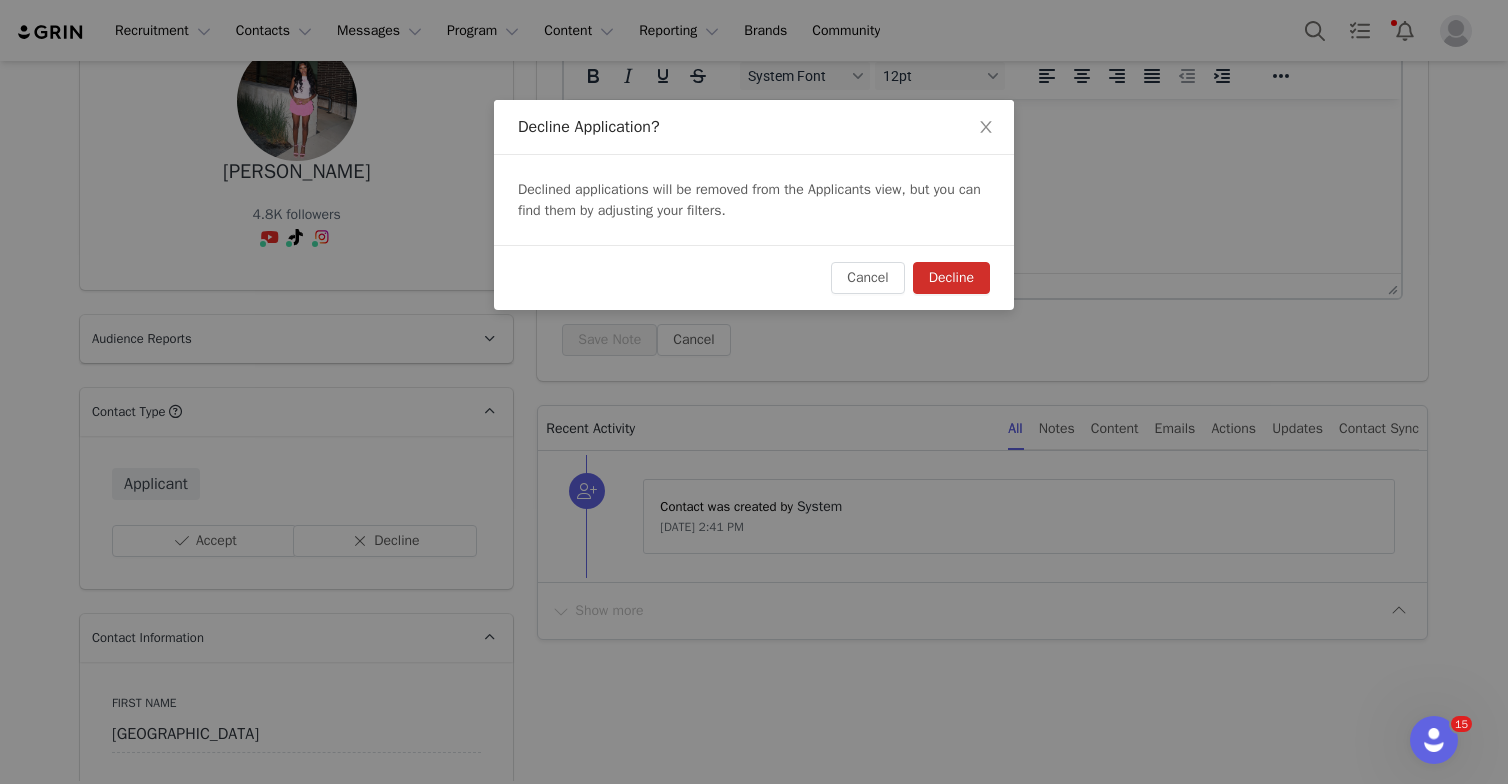 click on "Decline" at bounding box center [951, 278] 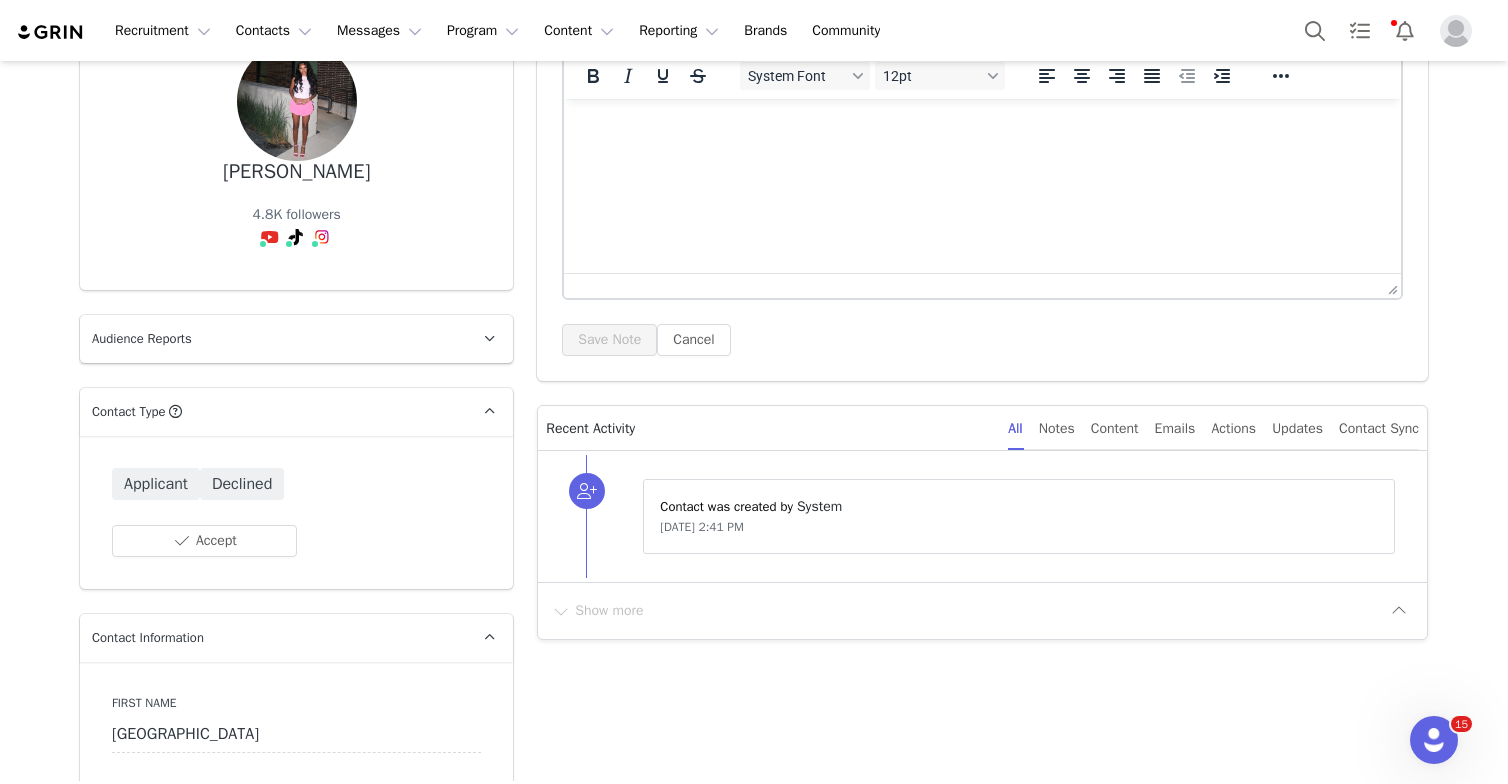 scroll, scrollTop: 0, scrollLeft: 0, axis: both 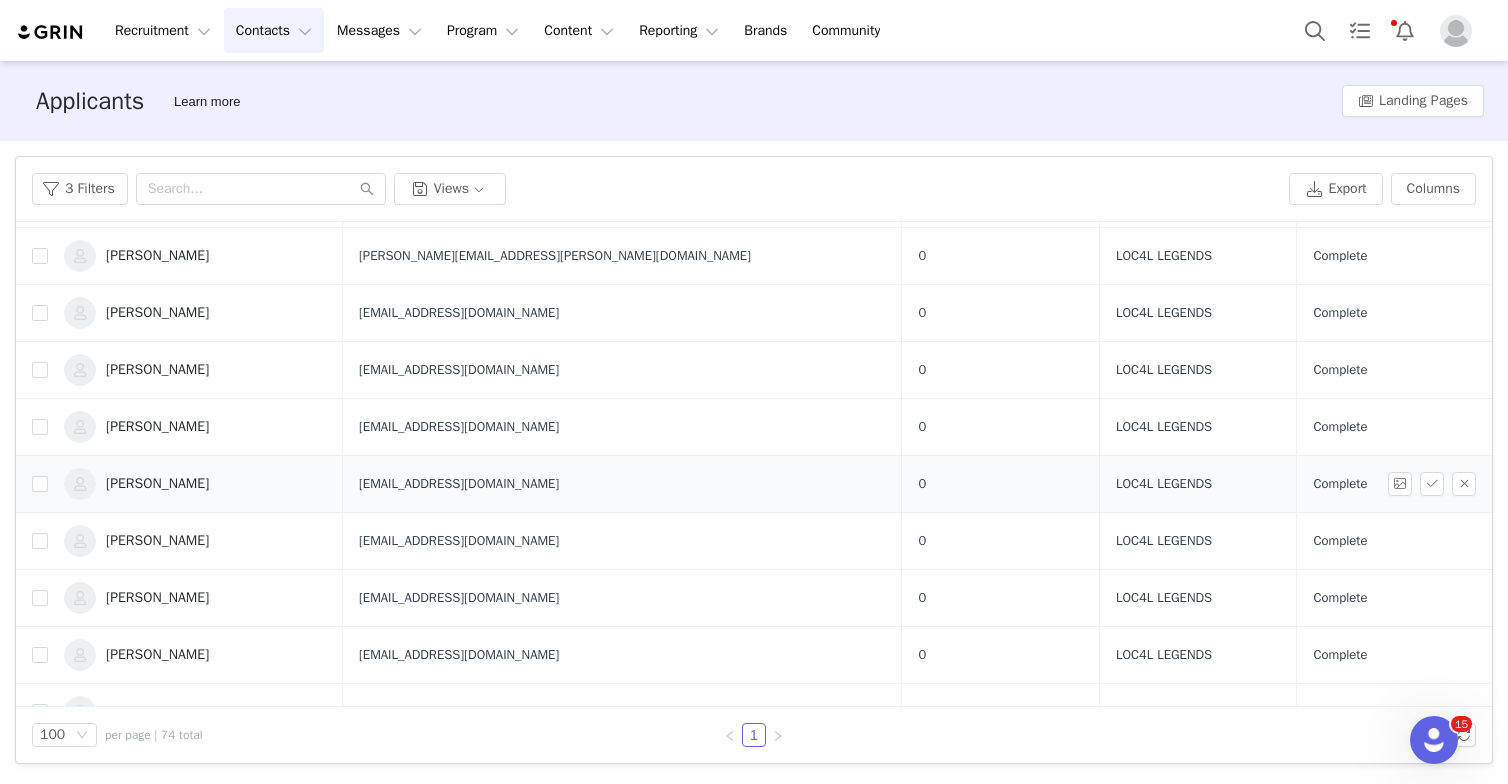 click on "[PERSON_NAME]" at bounding box center [157, 484] 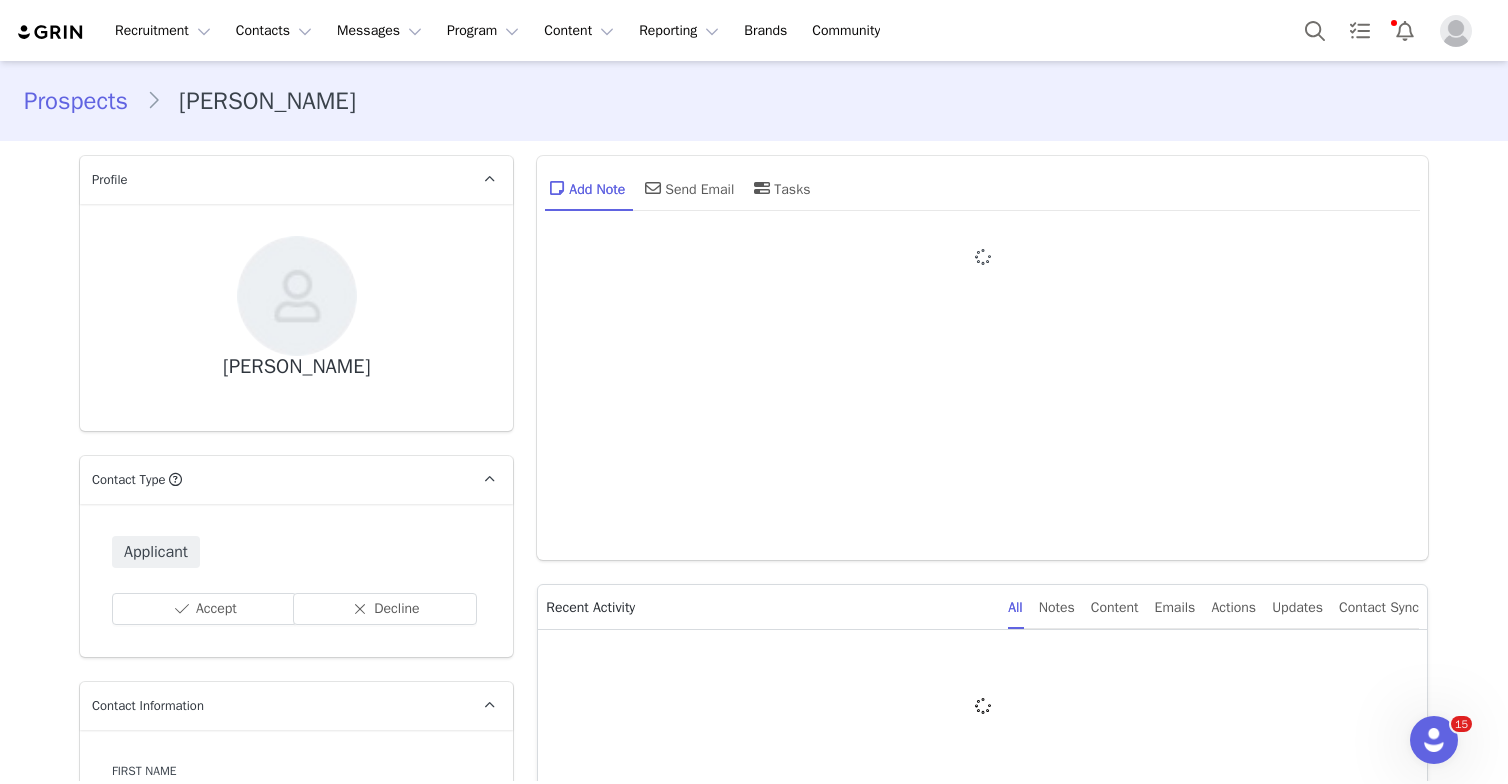 type on "+1 ([GEOGRAPHIC_DATA])" 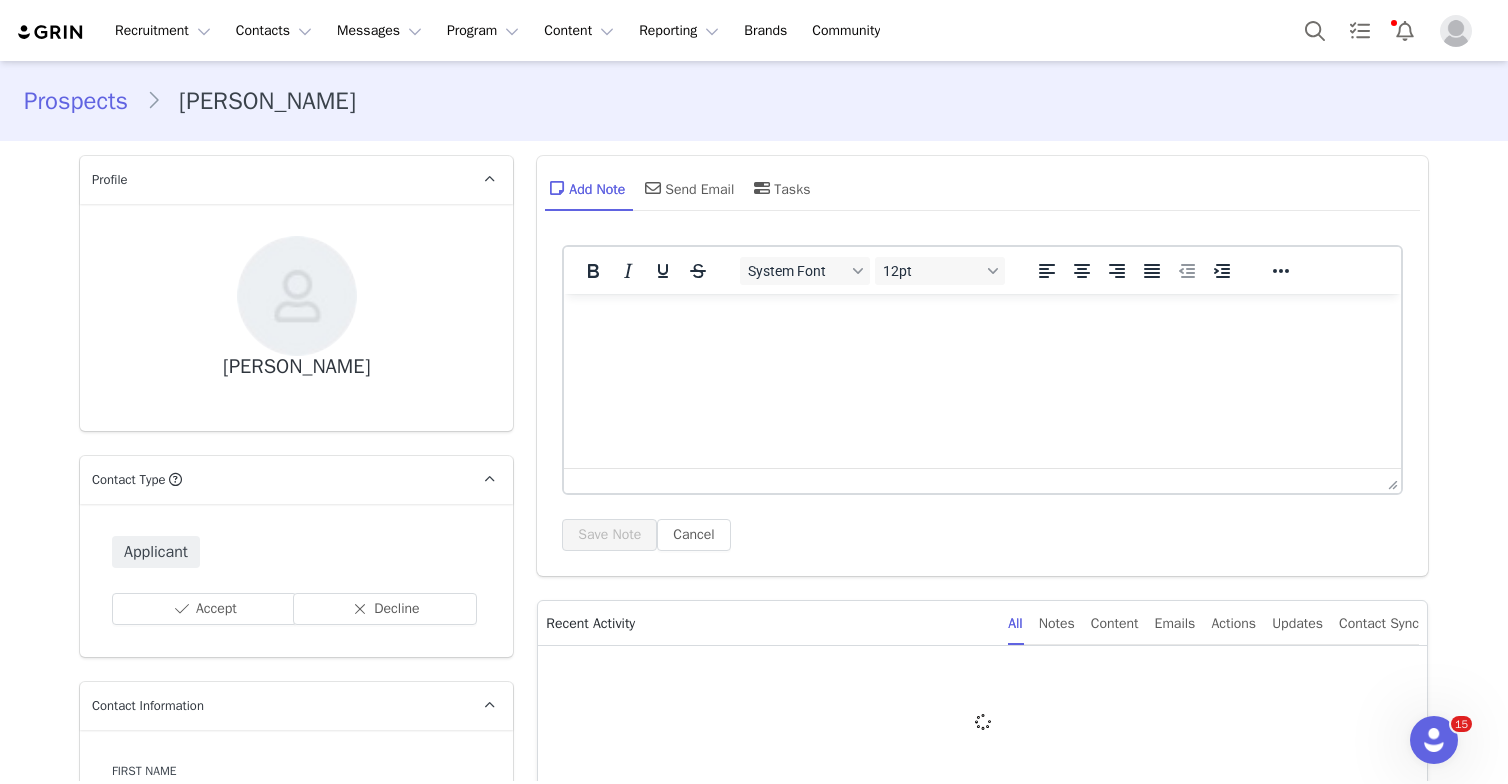 scroll, scrollTop: 0, scrollLeft: 0, axis: both 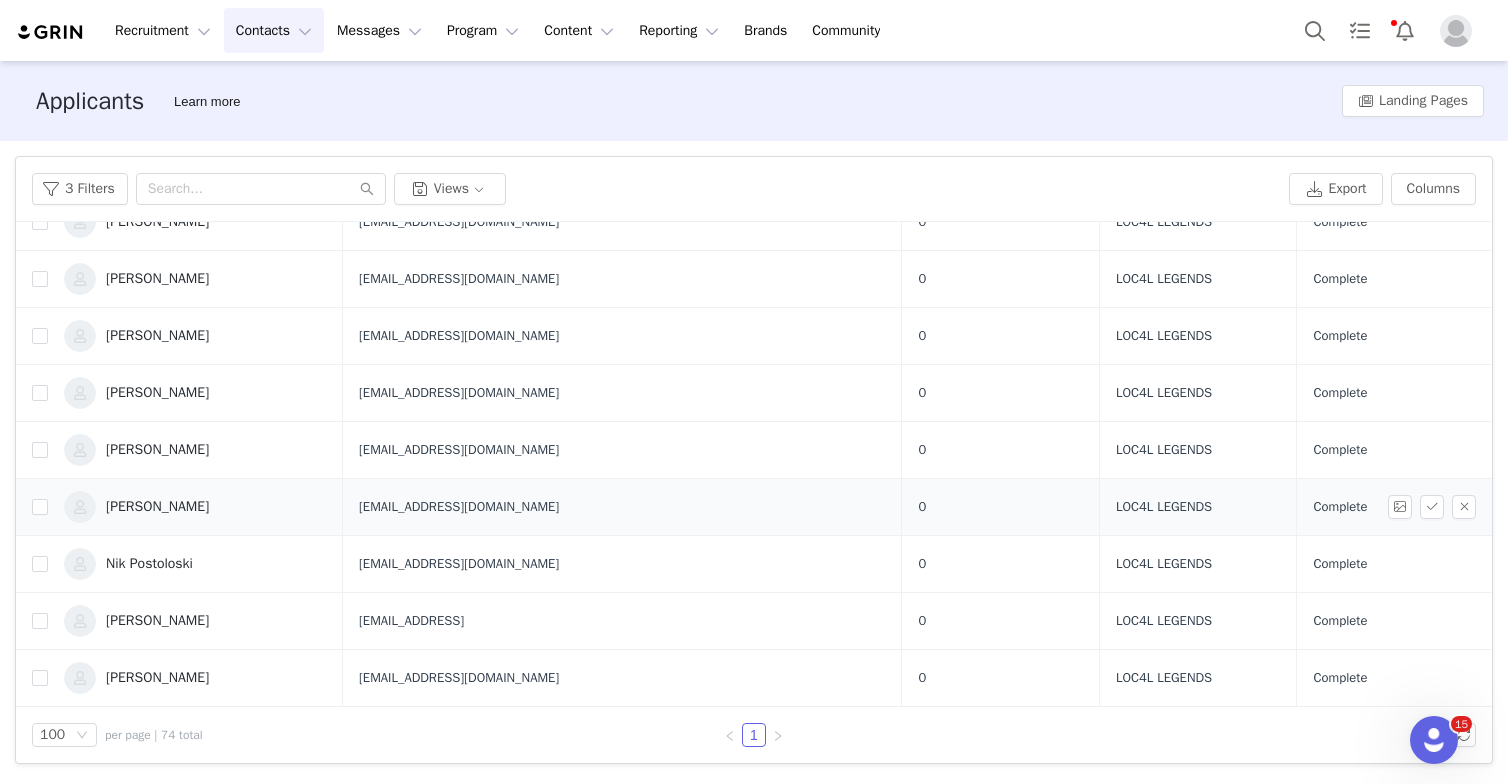 click on "[PERSON_NAME]" at bounding box center (157, 507) 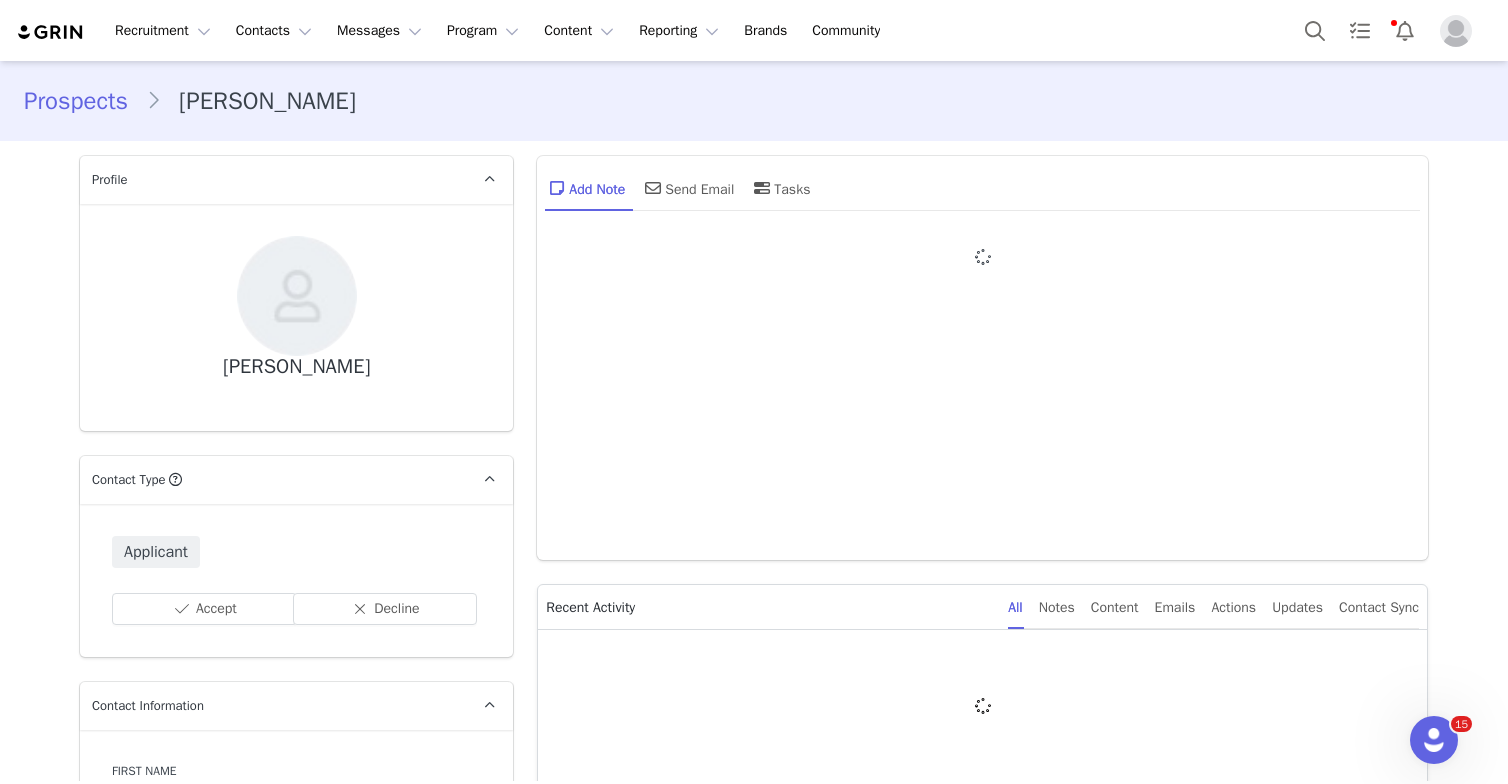 type on "+1 ([GEOGRAPHIC_DATA])" 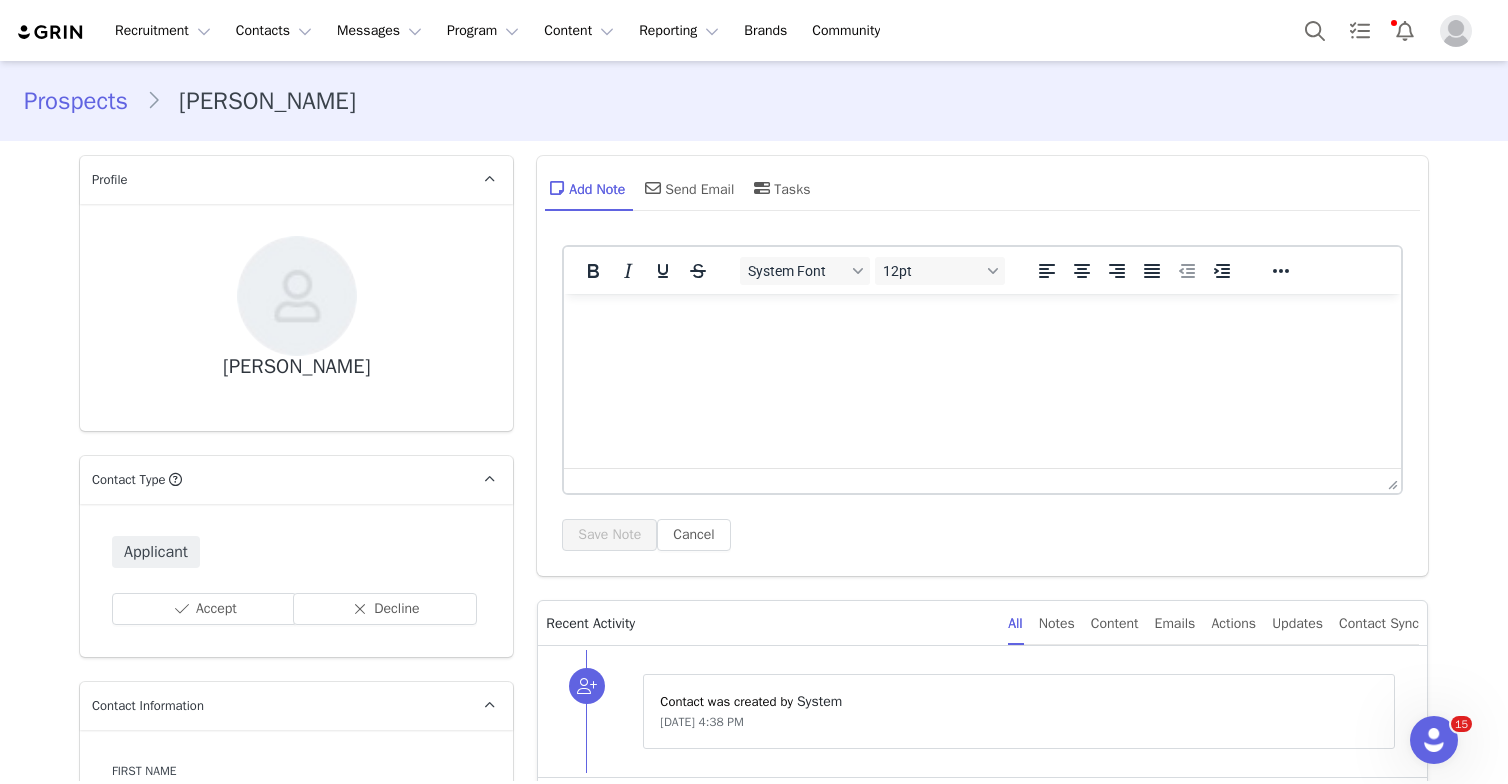 scroll, scrollTop: 0, scrollLeft: 0, axis: both 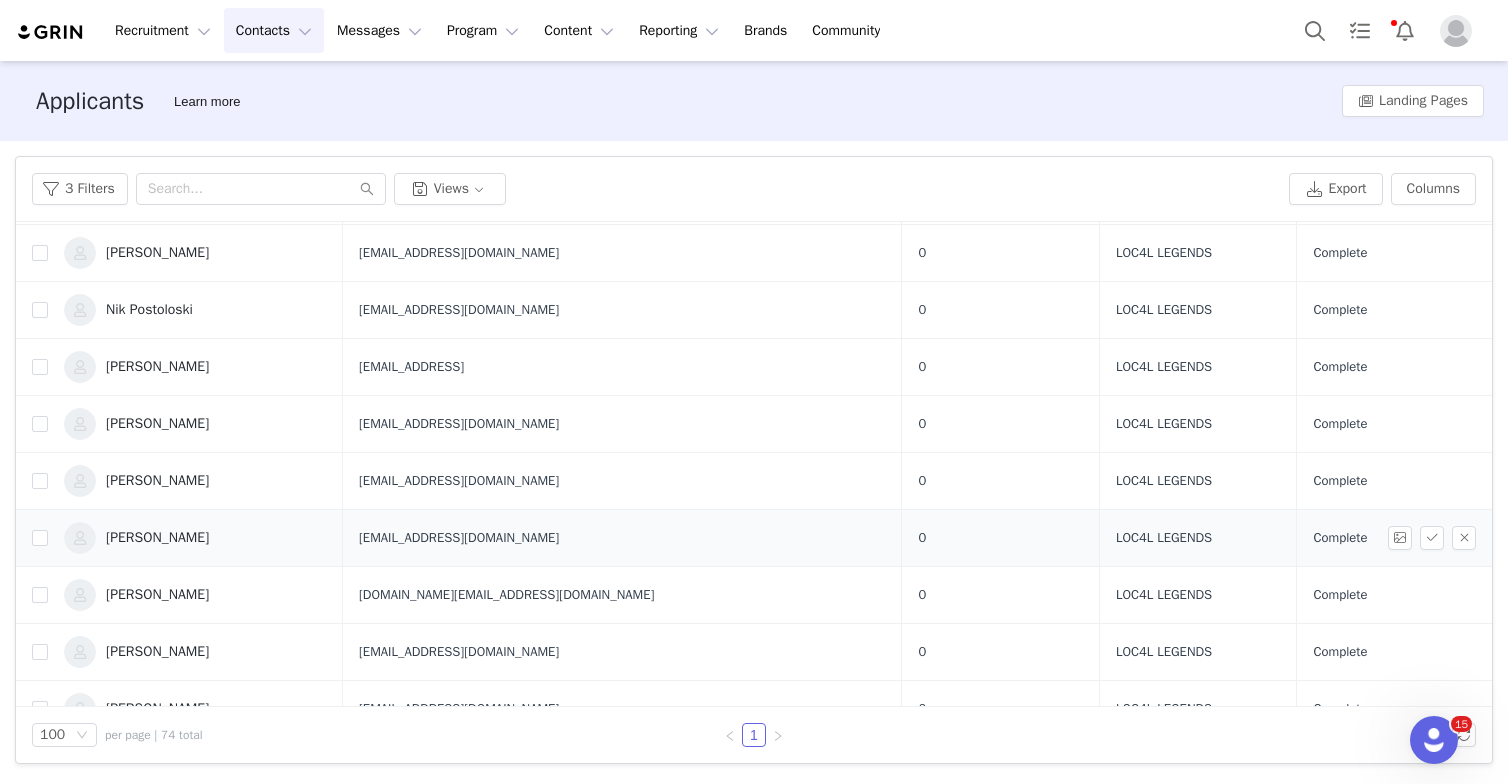 click on "[PERSON_NAME]" at bounding box center [195, 538] 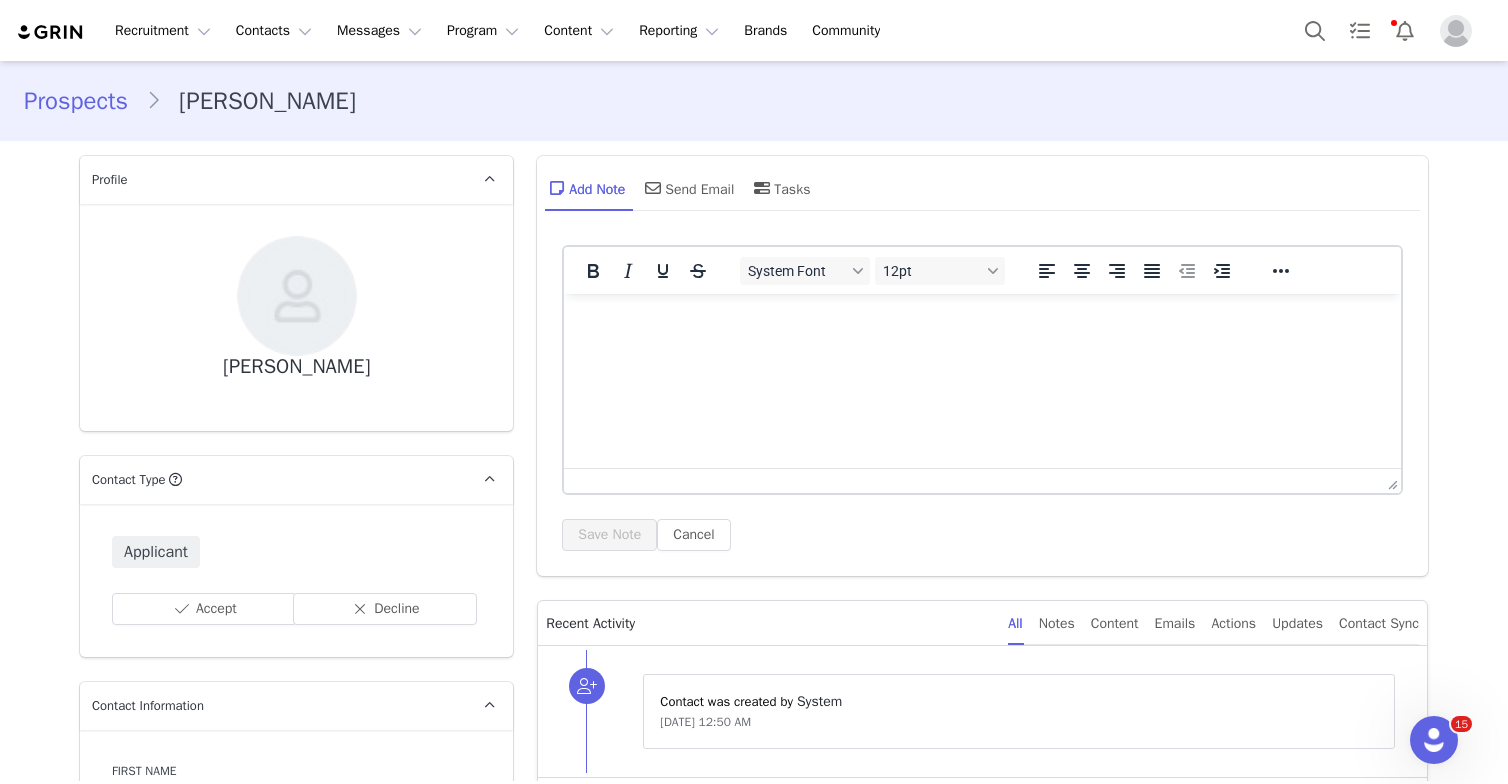 scroll, scrollTop: 0, scrollLeft: 0, axis: both 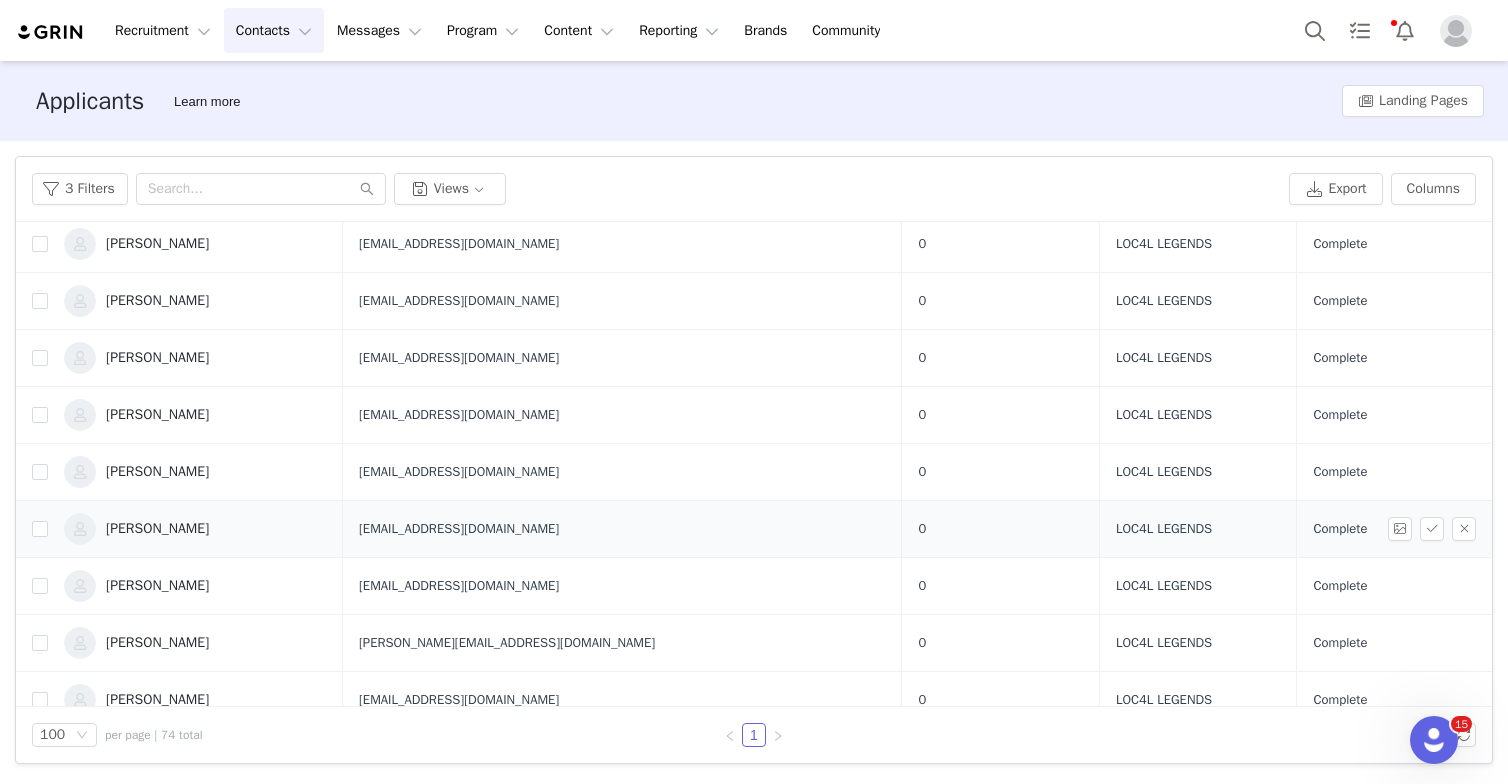 click on "[PERSON_NAME]" at bounding box center (157, 529) 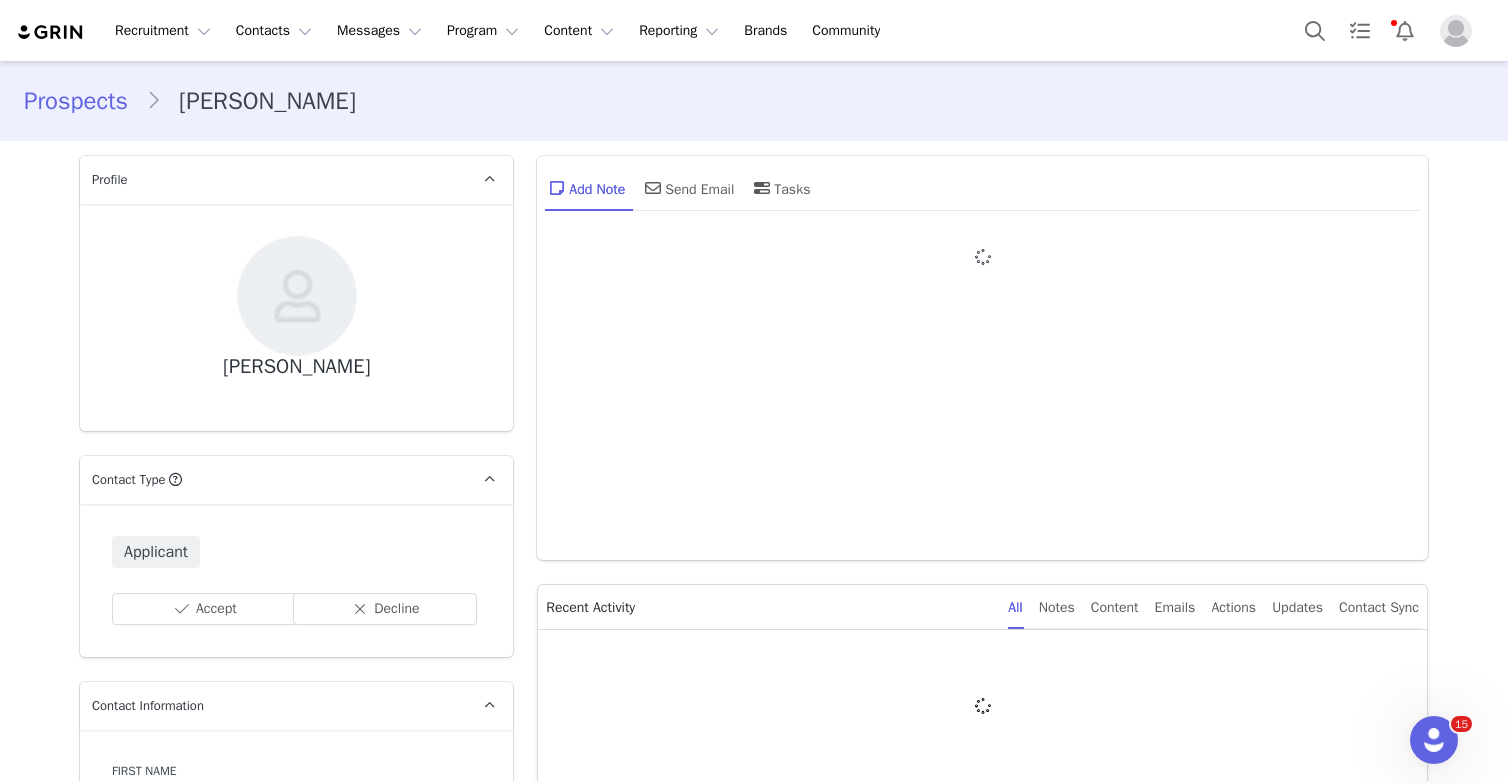 type on "+1 ([GEOGRAPHIC_DATA])" 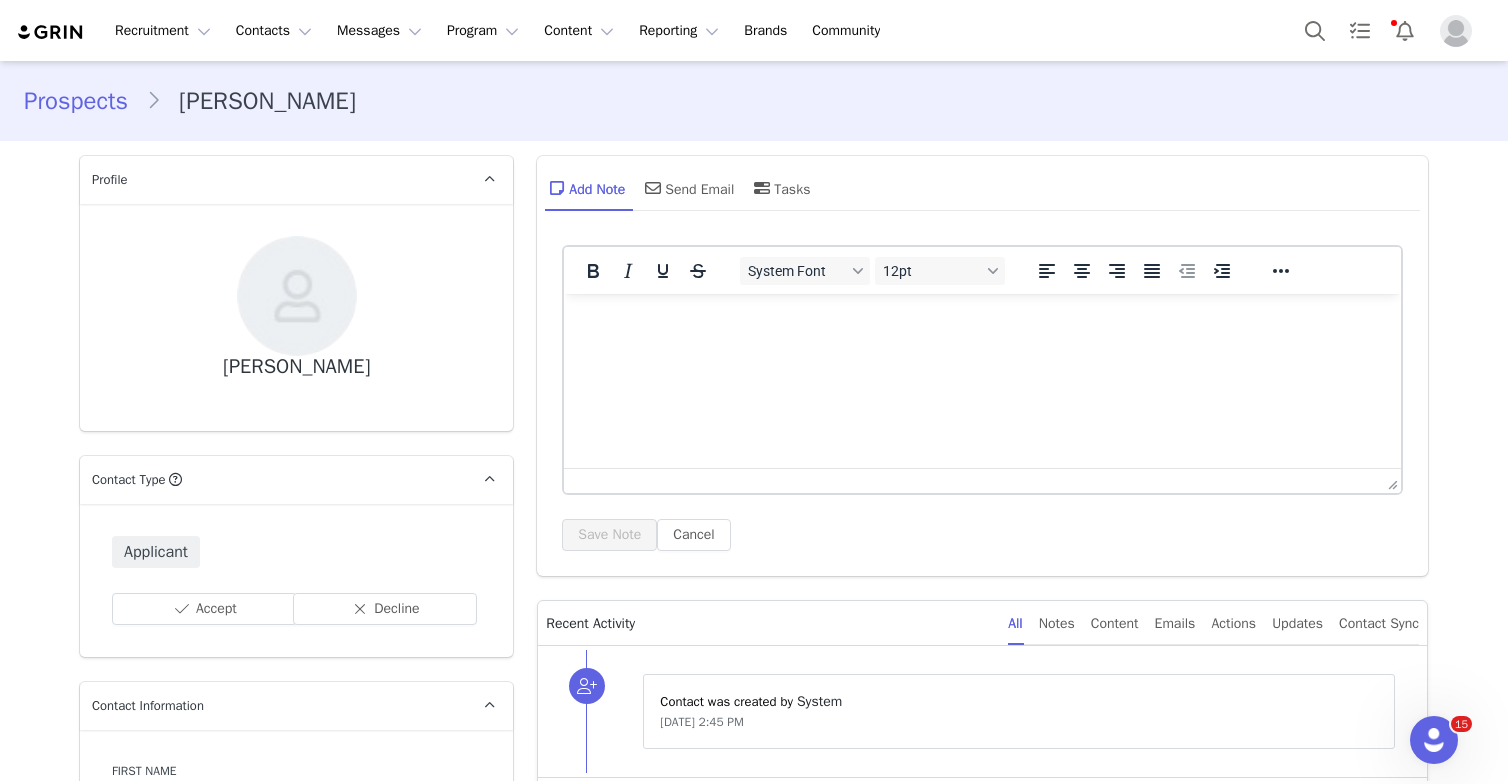 scroll, scrollTop: 0, scrollLeft: 0, axis: both 